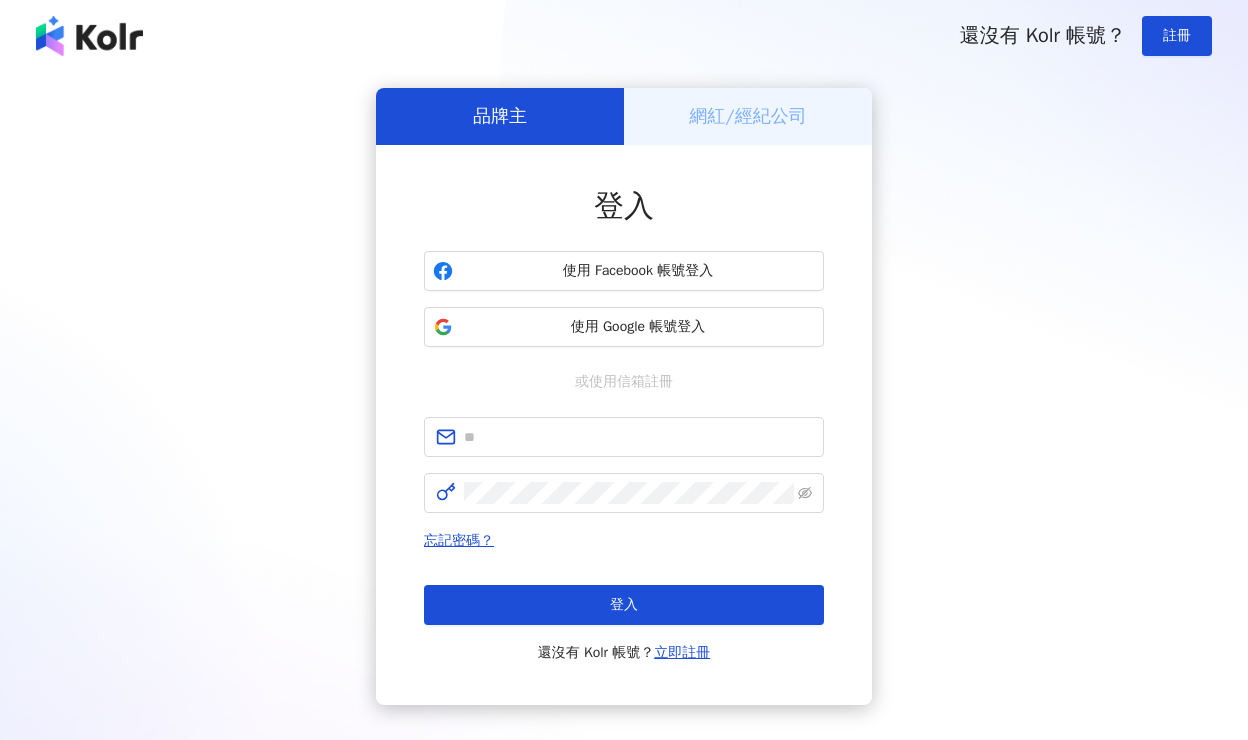 scroll, scrollTop: 0, scrollLeft: 0, axis: both 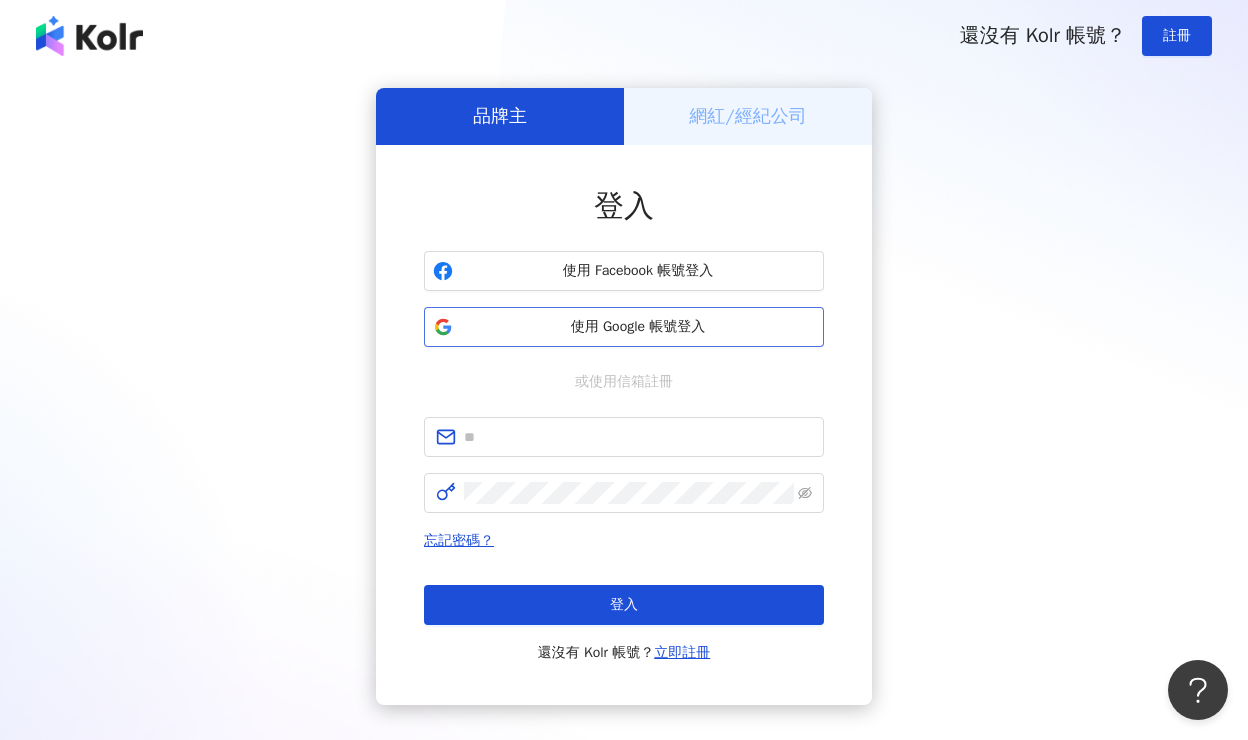 click on "使用 Google 帳號登入" at bounding box center (638, 327) 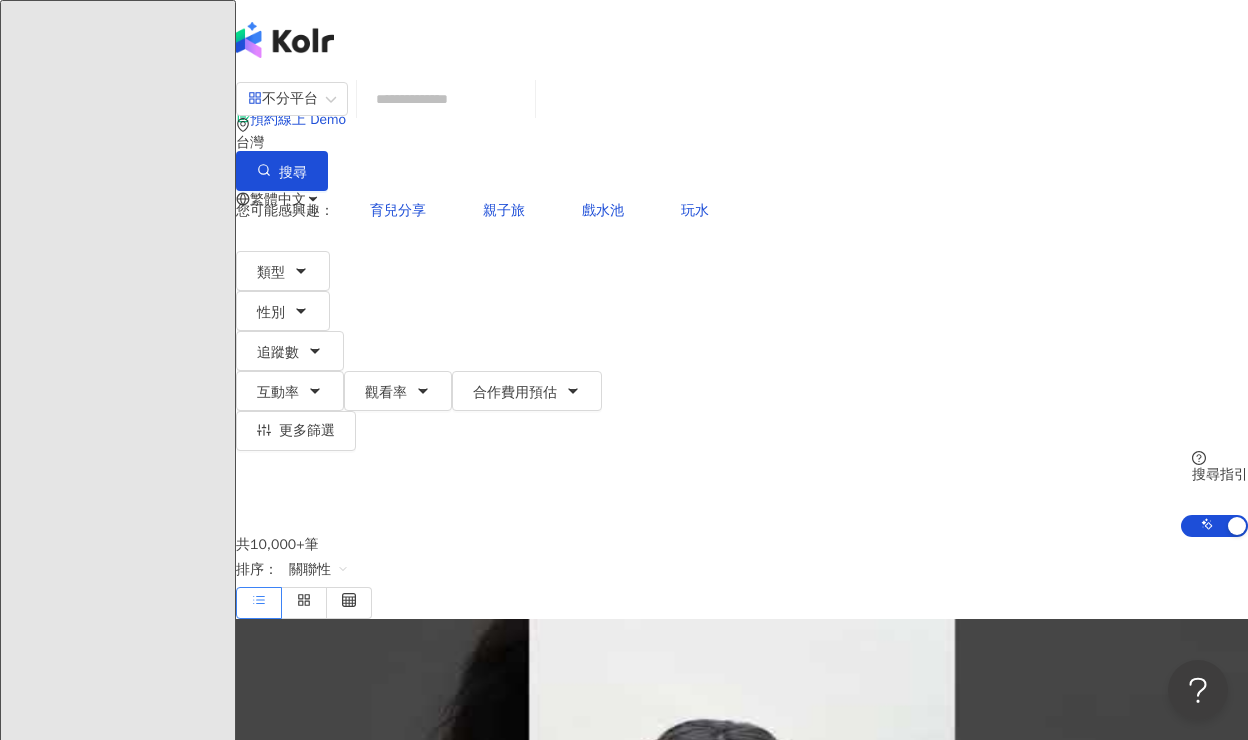 click at bounding box center [202, 3378] 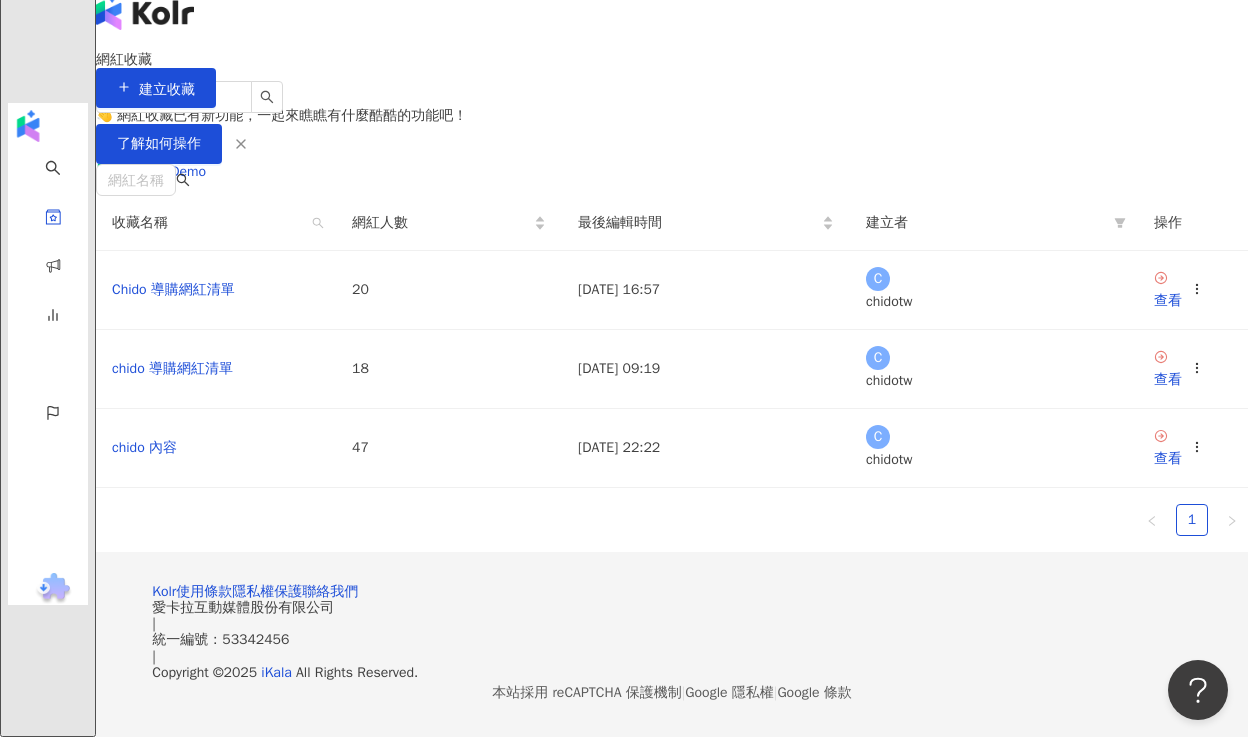 scroll, scrollTop: 35, scrollLeft: 0, axis: vertical 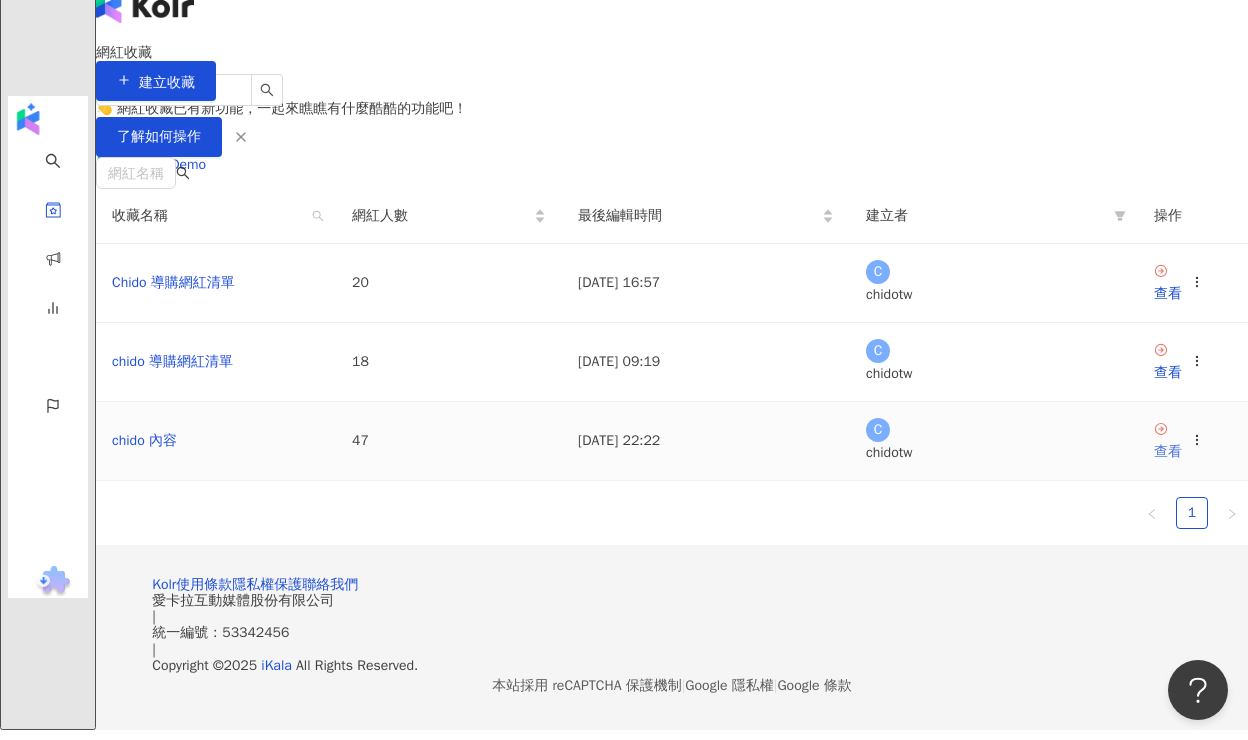 click on "查看" at bounding box center (1168, 442) 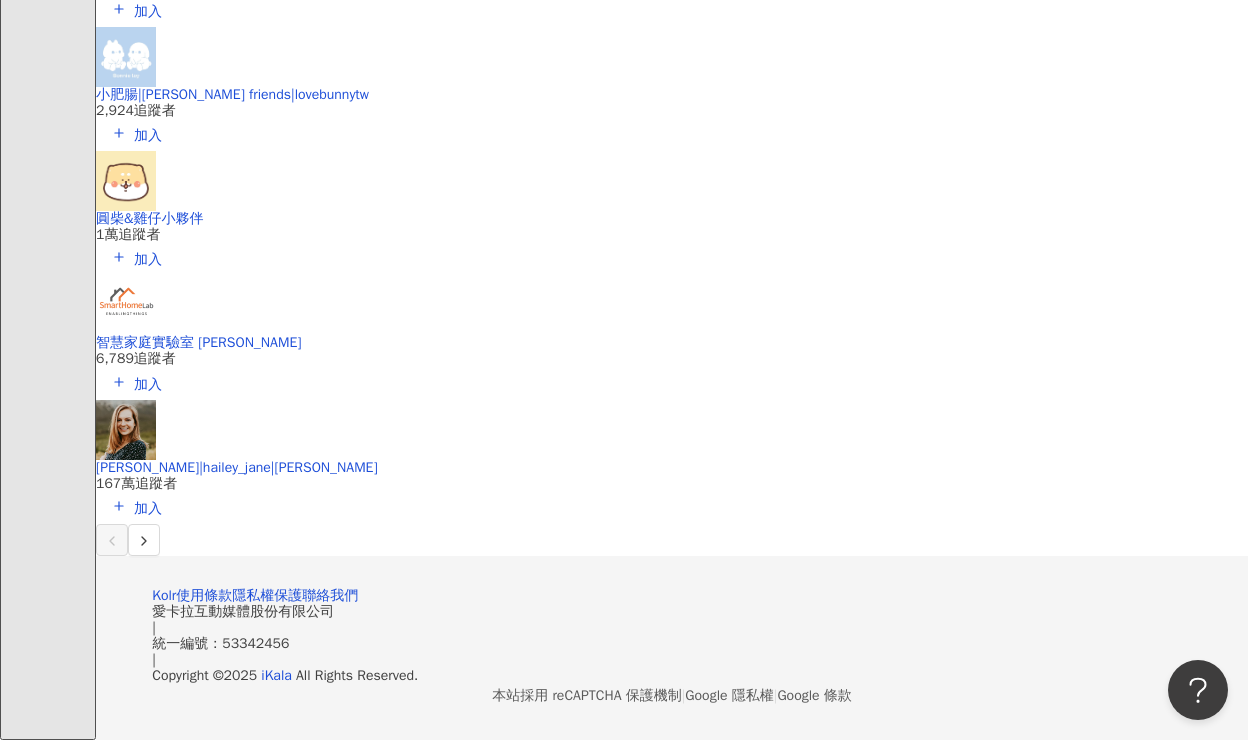 scroll, scrollTop: 4291, scrollLeft: 0, axis: vertical 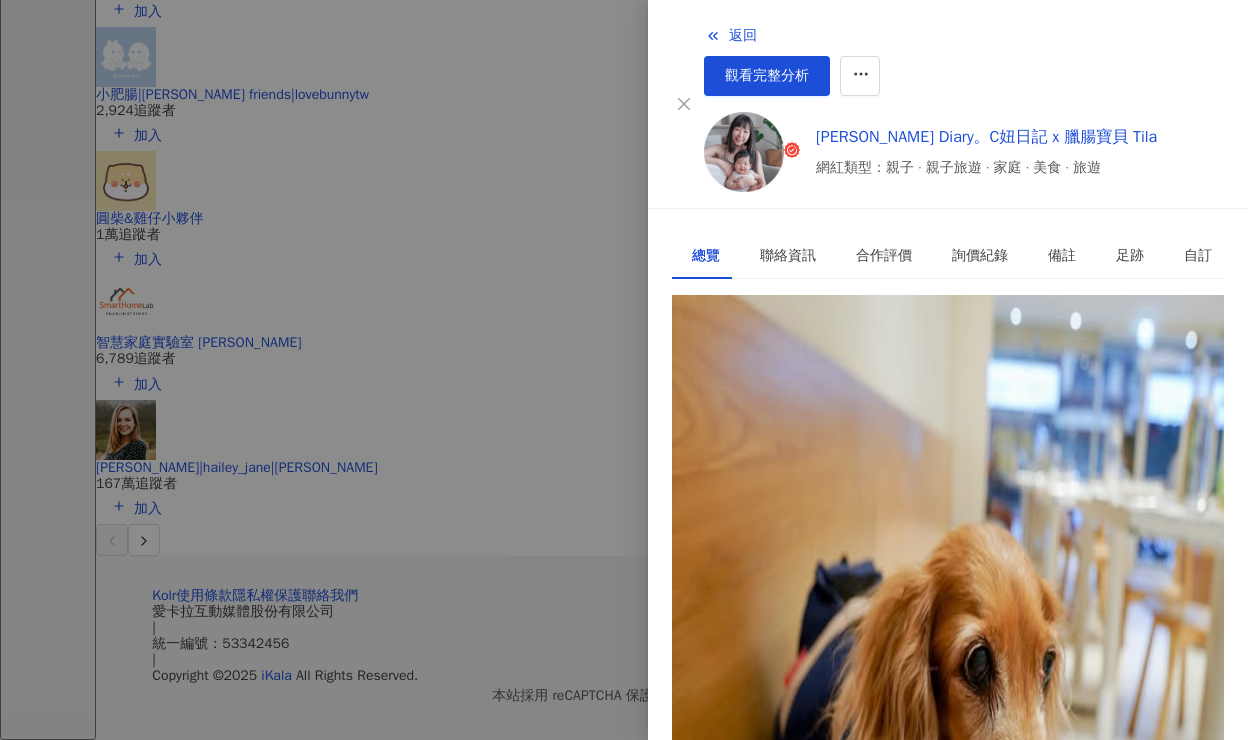 click on "[URL][DOMAIN_NAME]" at bounding box center (759, 387) 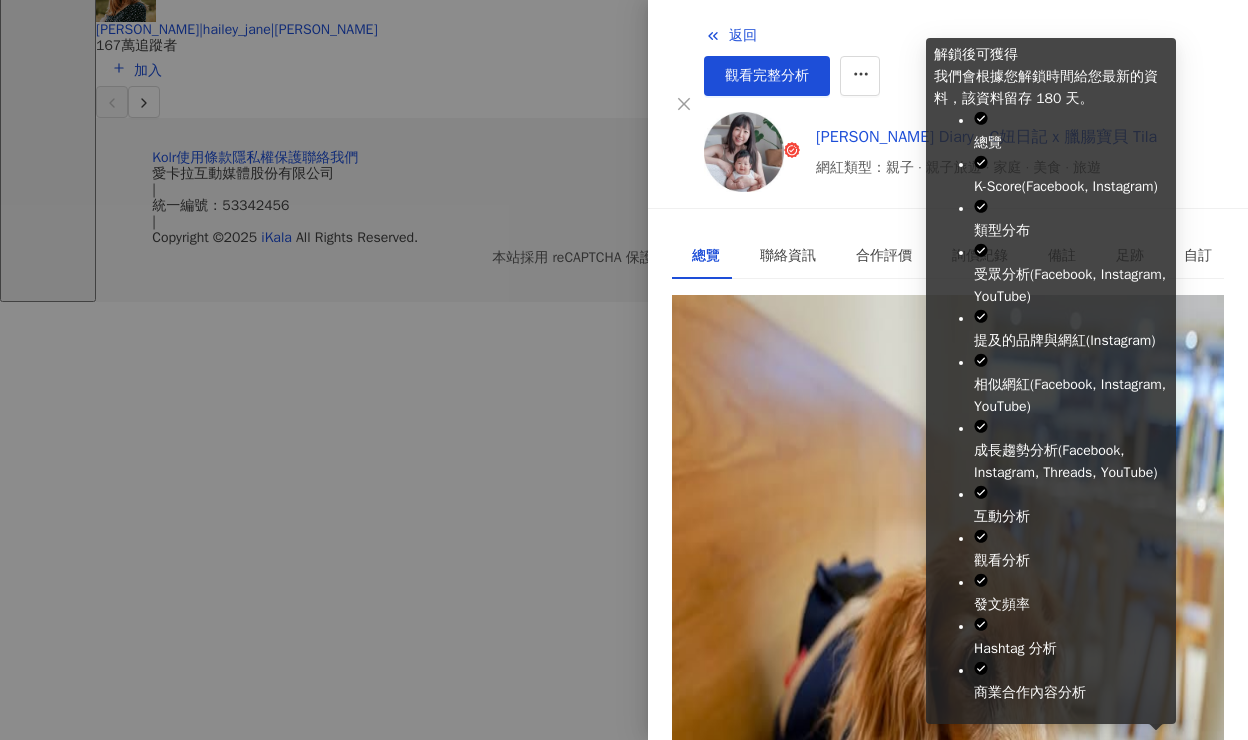 click on "立即解鎖" at bounding box center (743, 1196) 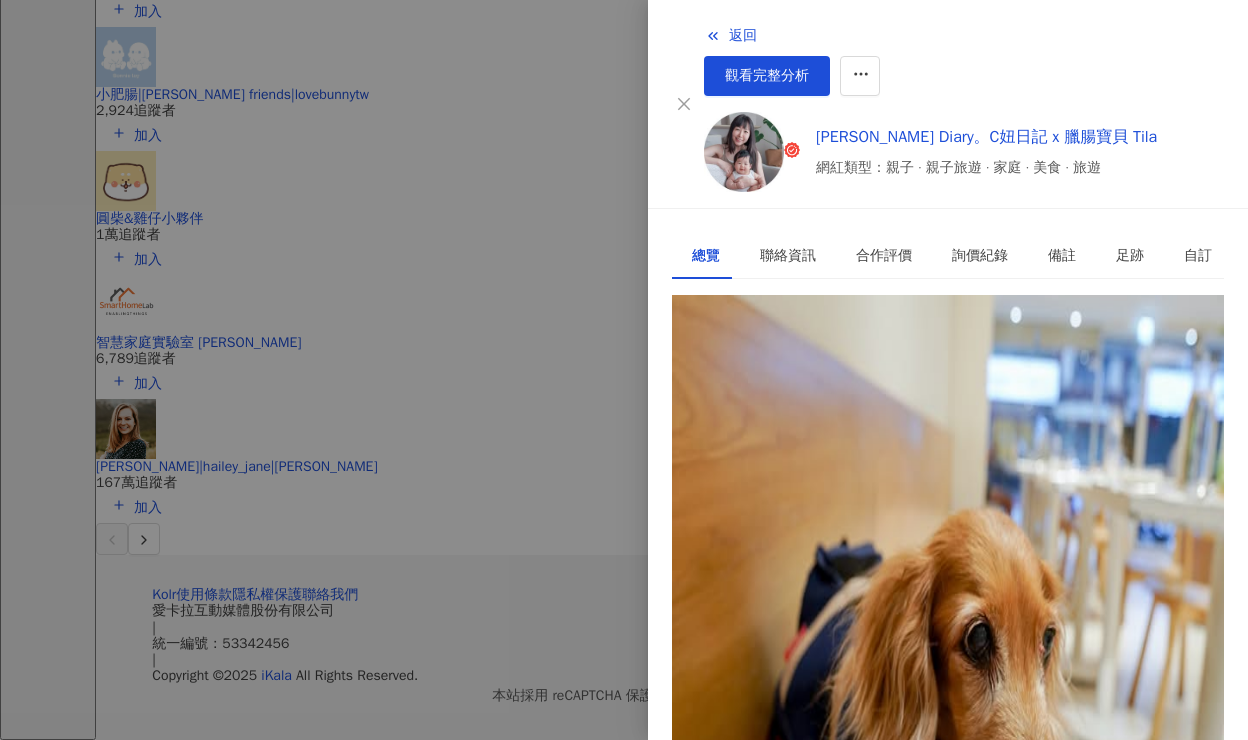 scroll, scrollTop: 295, scrollLeft: 0, axis: vertical 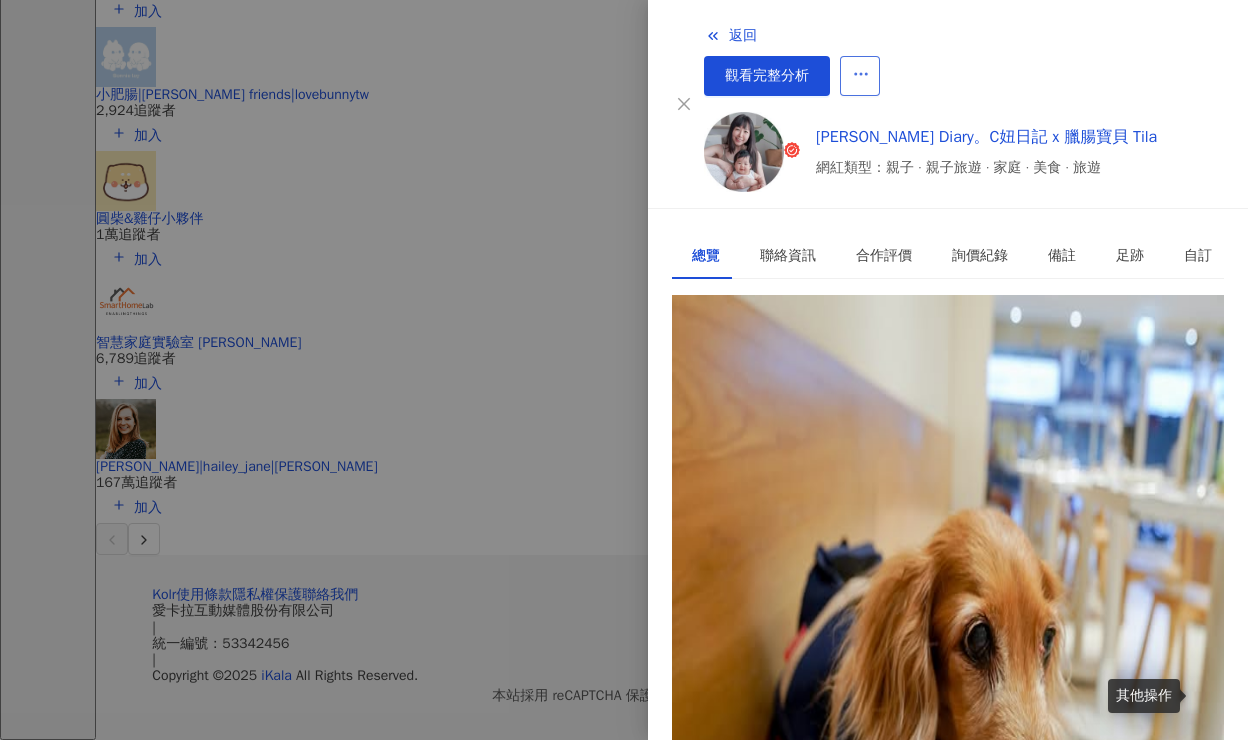 click 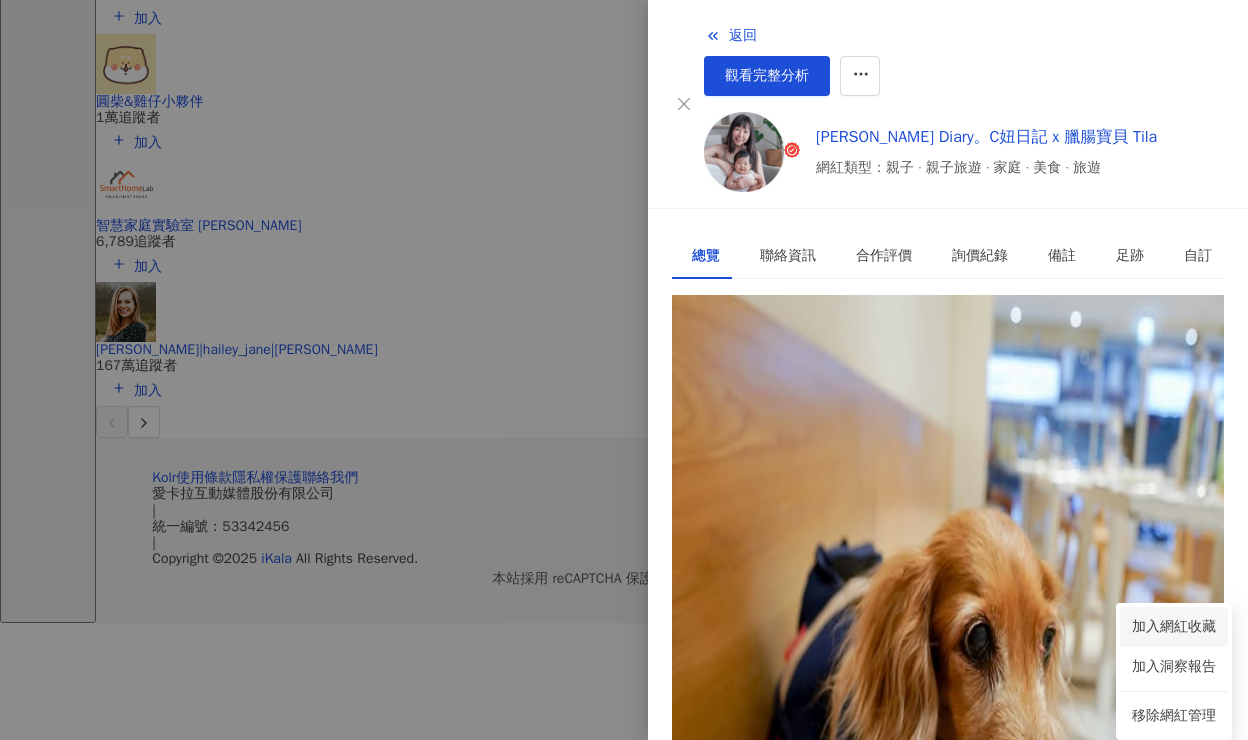 click on "加入網紅收藏" at bounding box center [1174, 627] 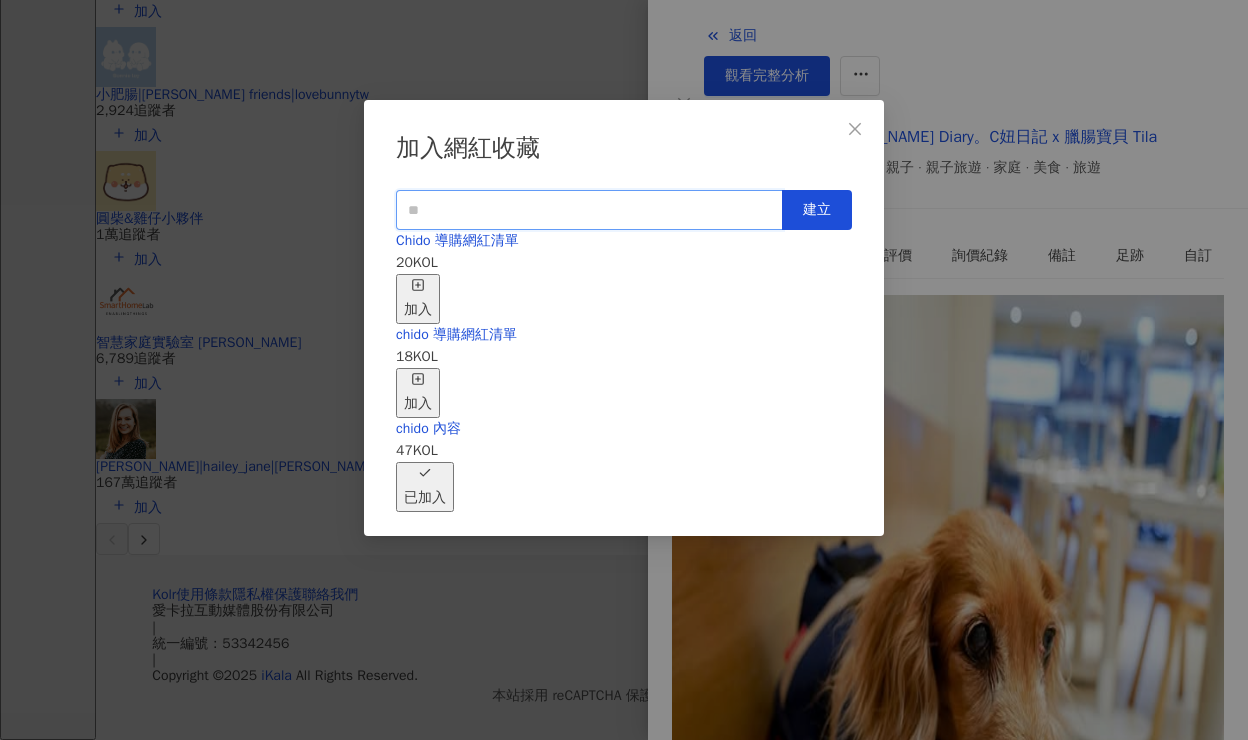 click at bounding box center [589, 210] 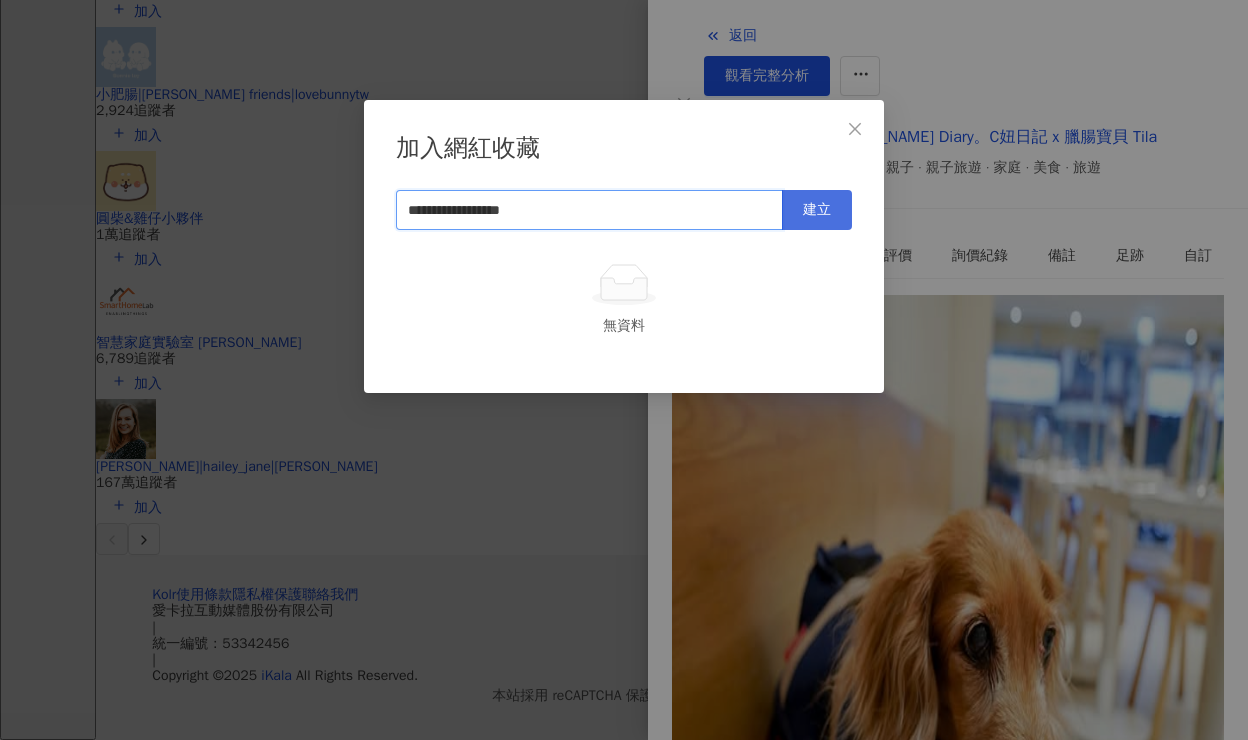 click on "建立" at bounding box center (817, 210) 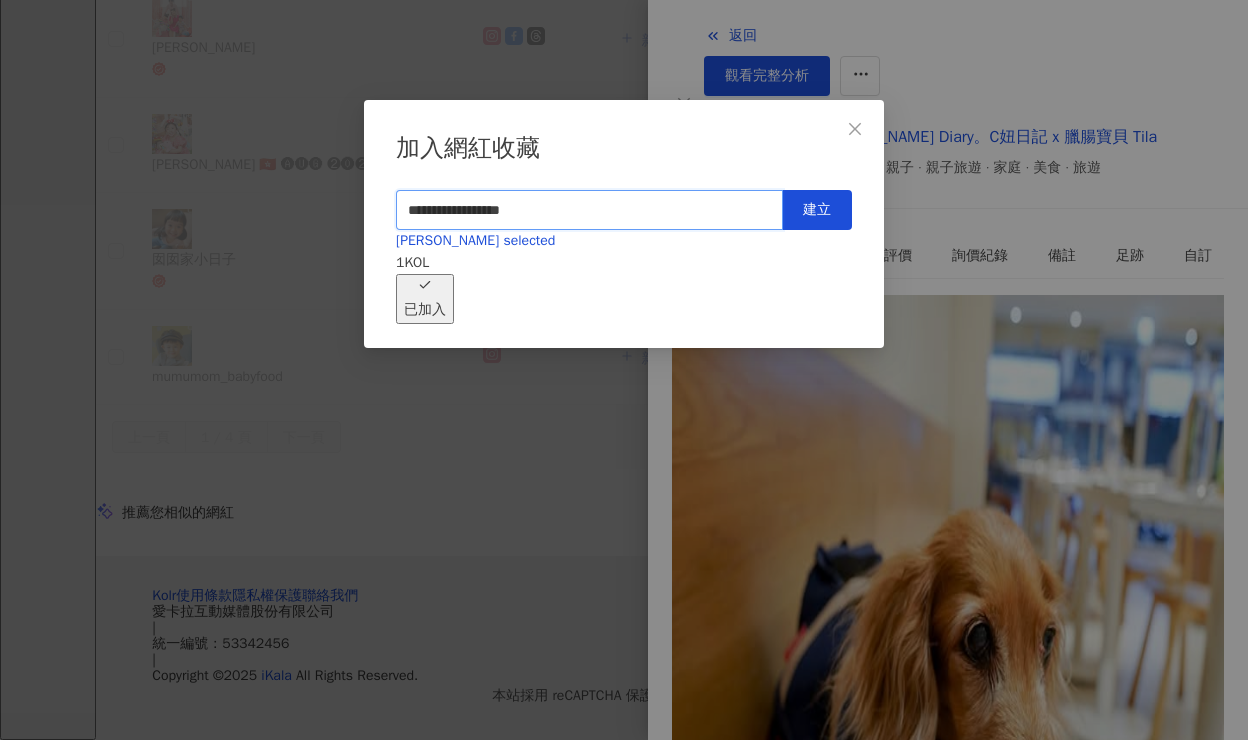 scroll, scrollTop: 295, scrollLeft: 0, axis: vertical 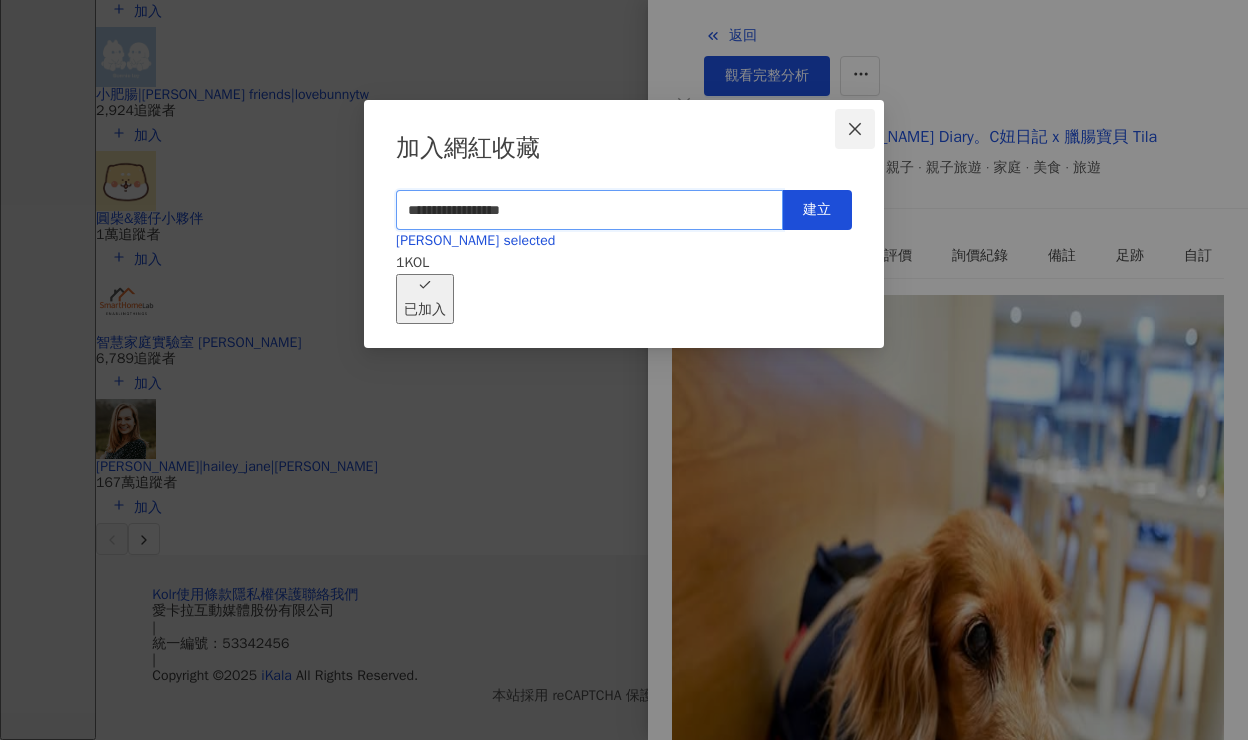 type on "**********" 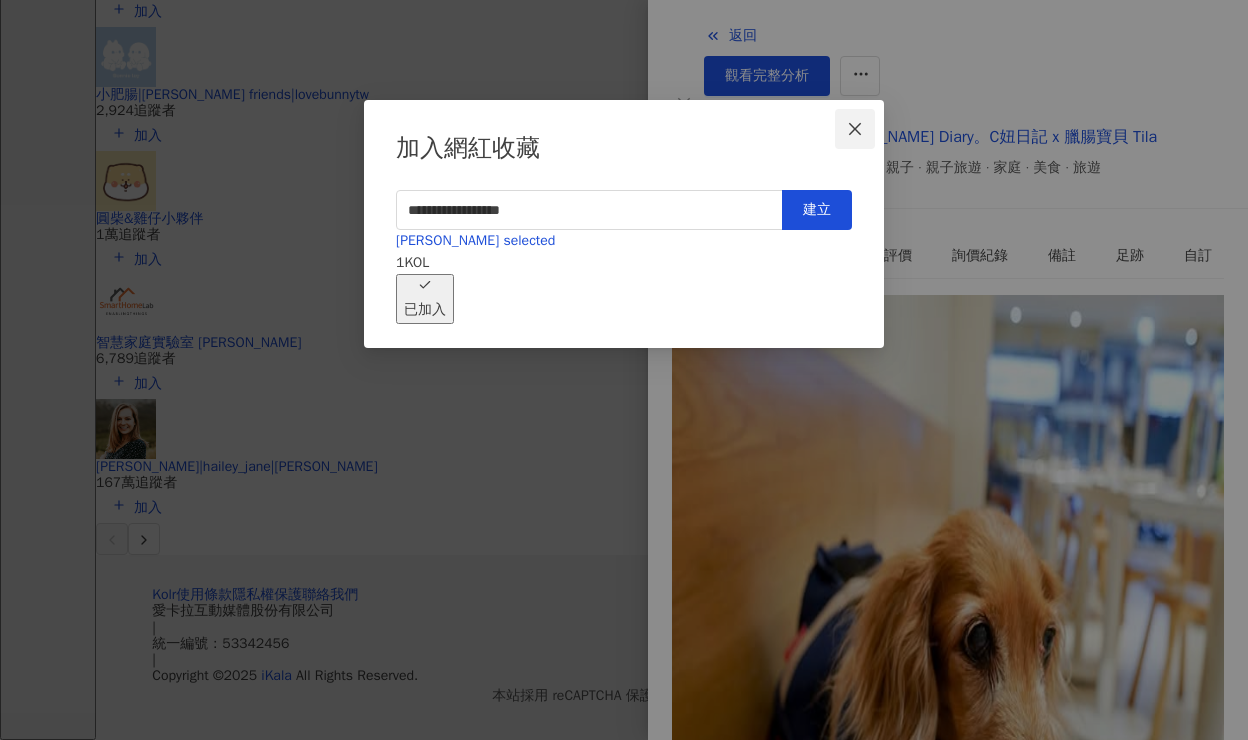 click 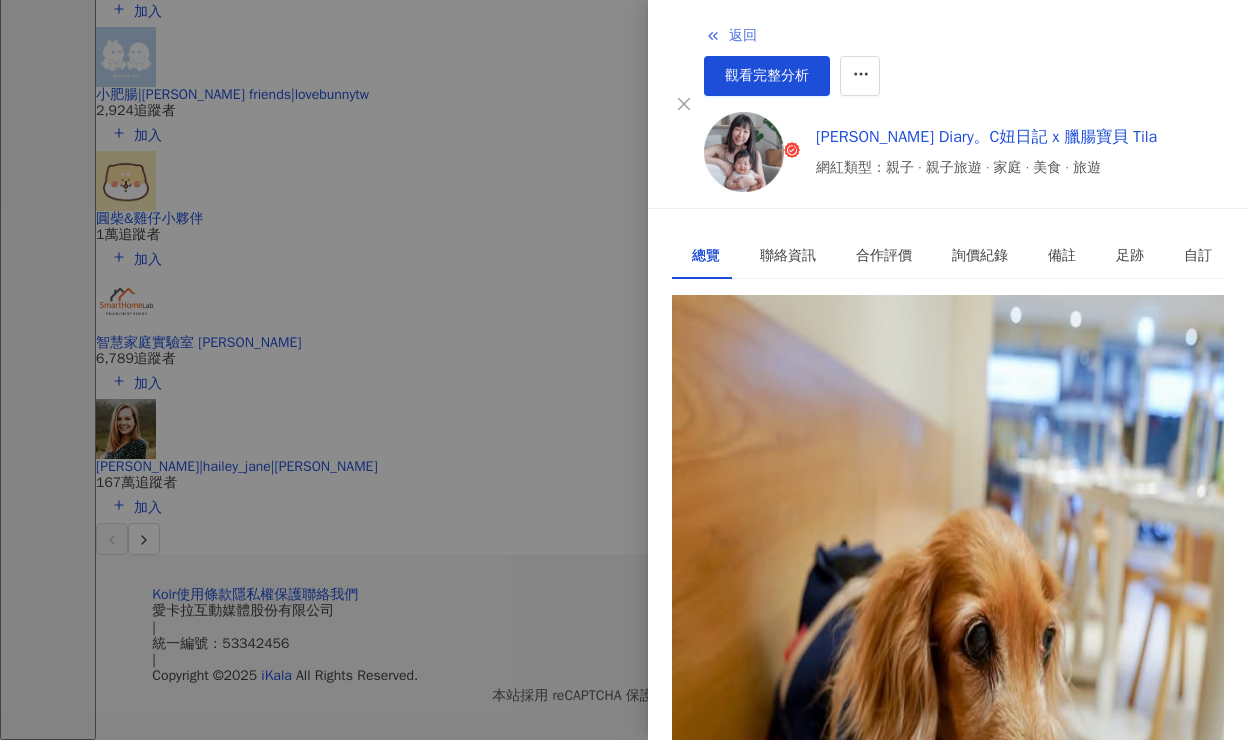 click 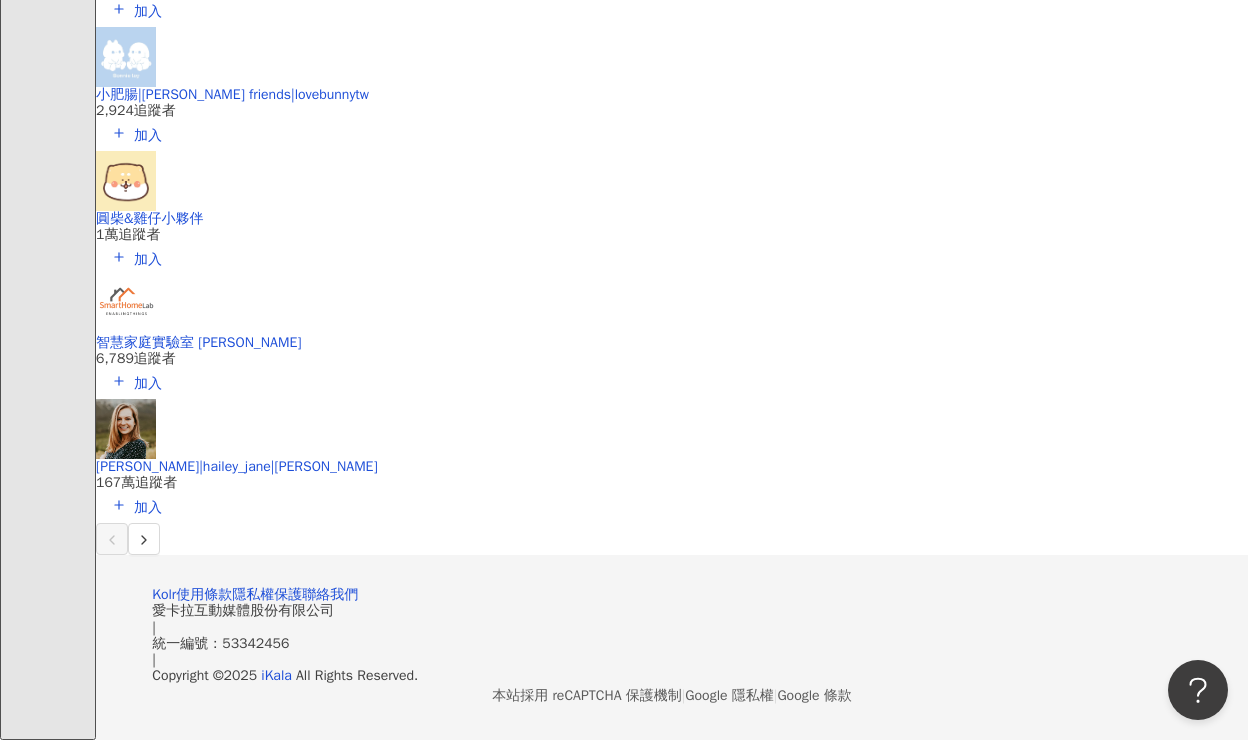 click on "[PERSON_NAME]" at bounding box center (234, -1755) 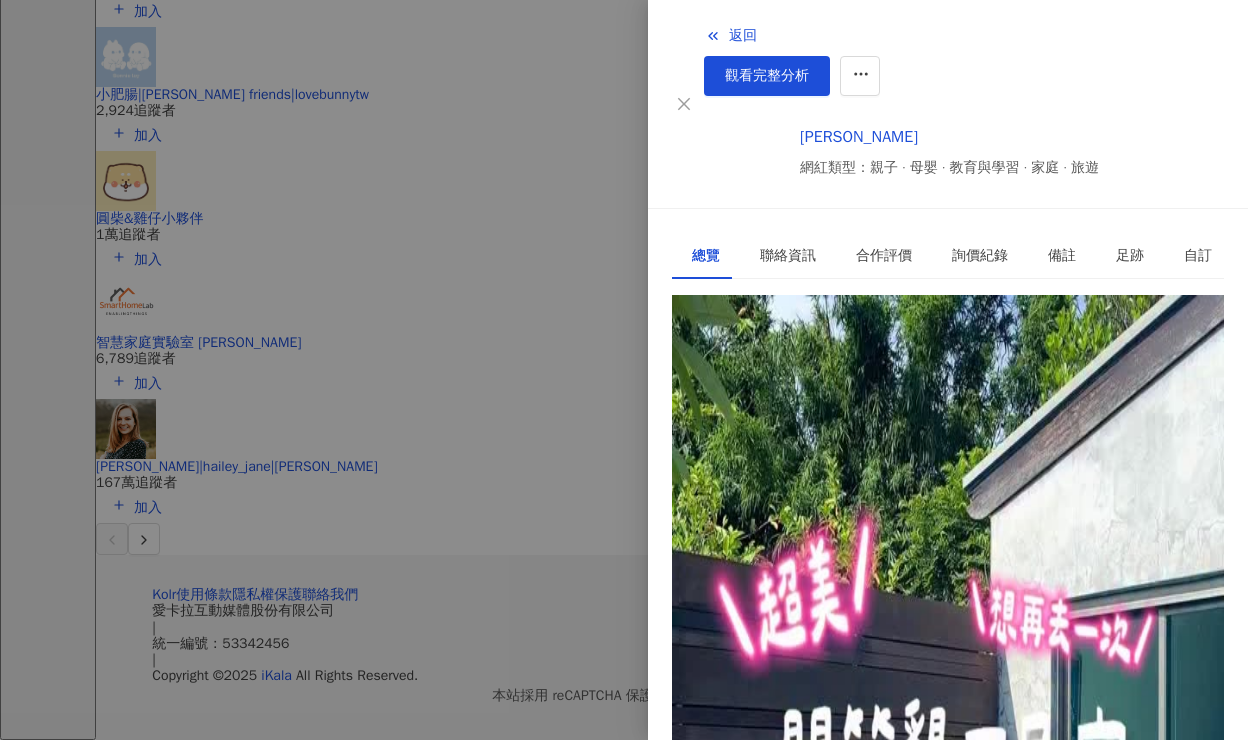 scroll, scrollTop: 0, scrollLeft: 0, axis: both 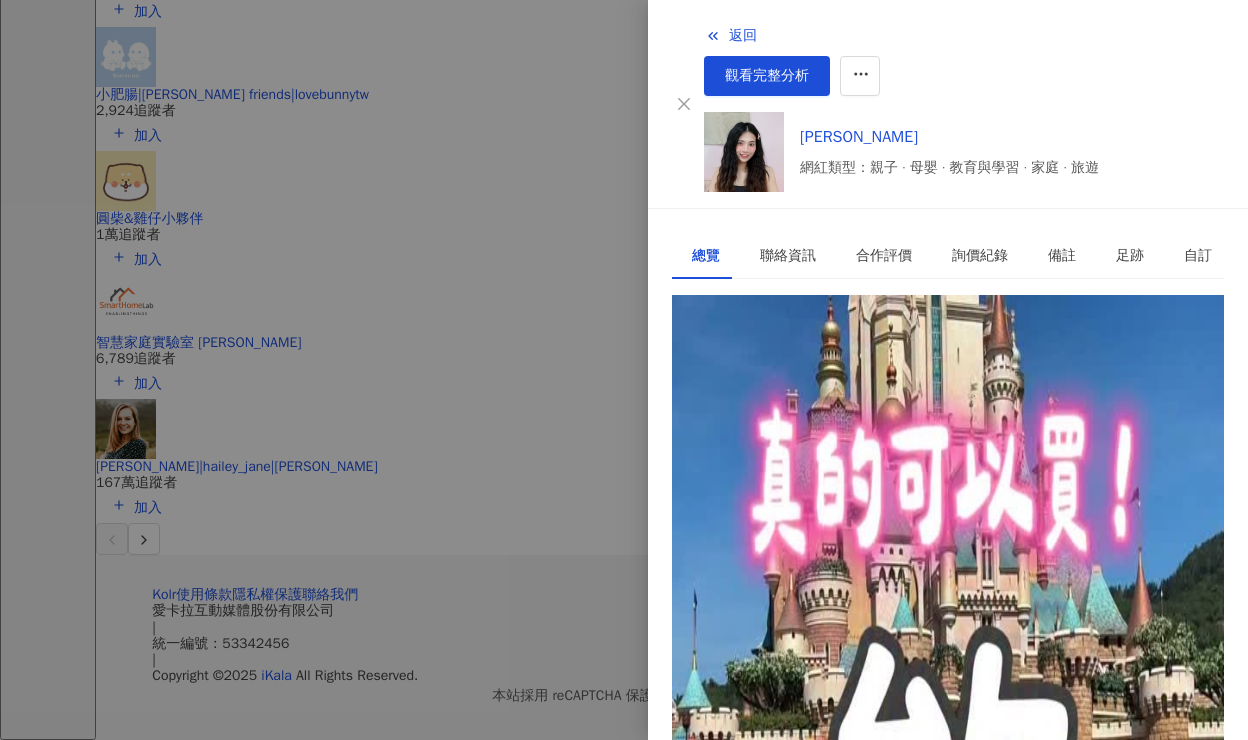 click on "[URL][DOMAIN_NAME]" at bounding box center (759, 387) 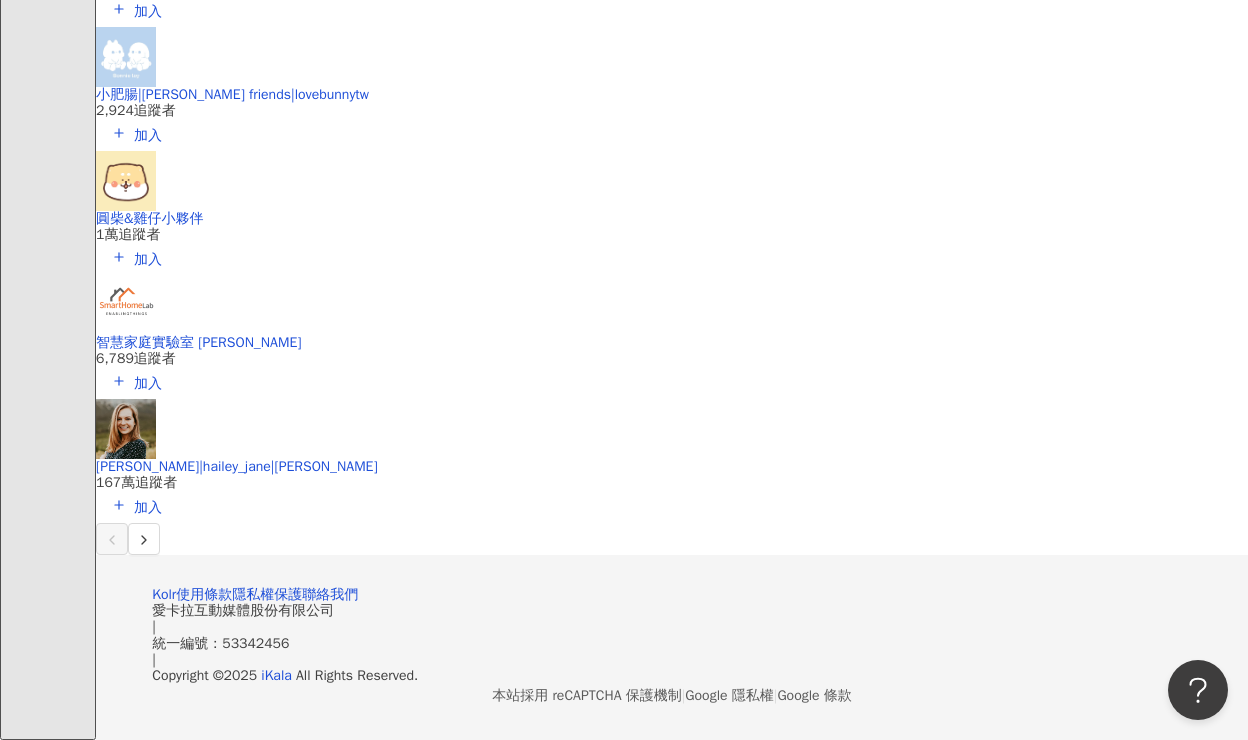 scroll, scrollTop: 3939, scrollLeft: 0, axis: vertical 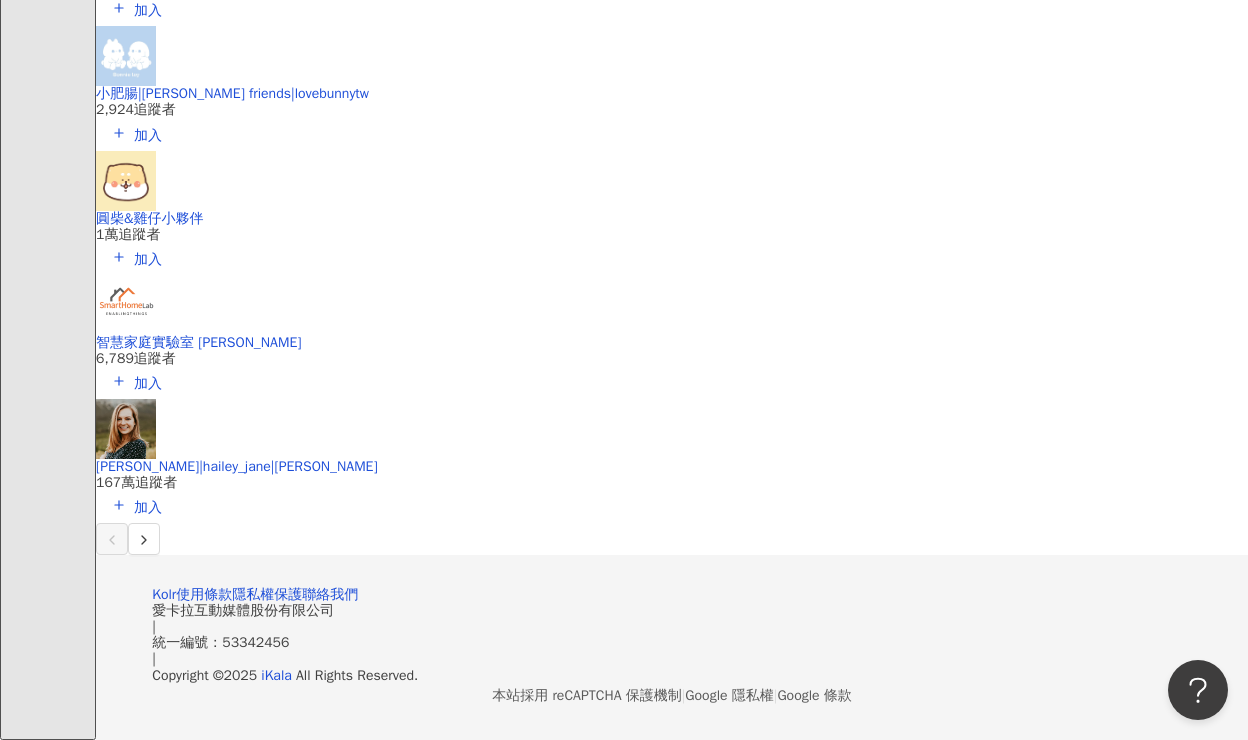 click at bounding box center (1110, -1884) 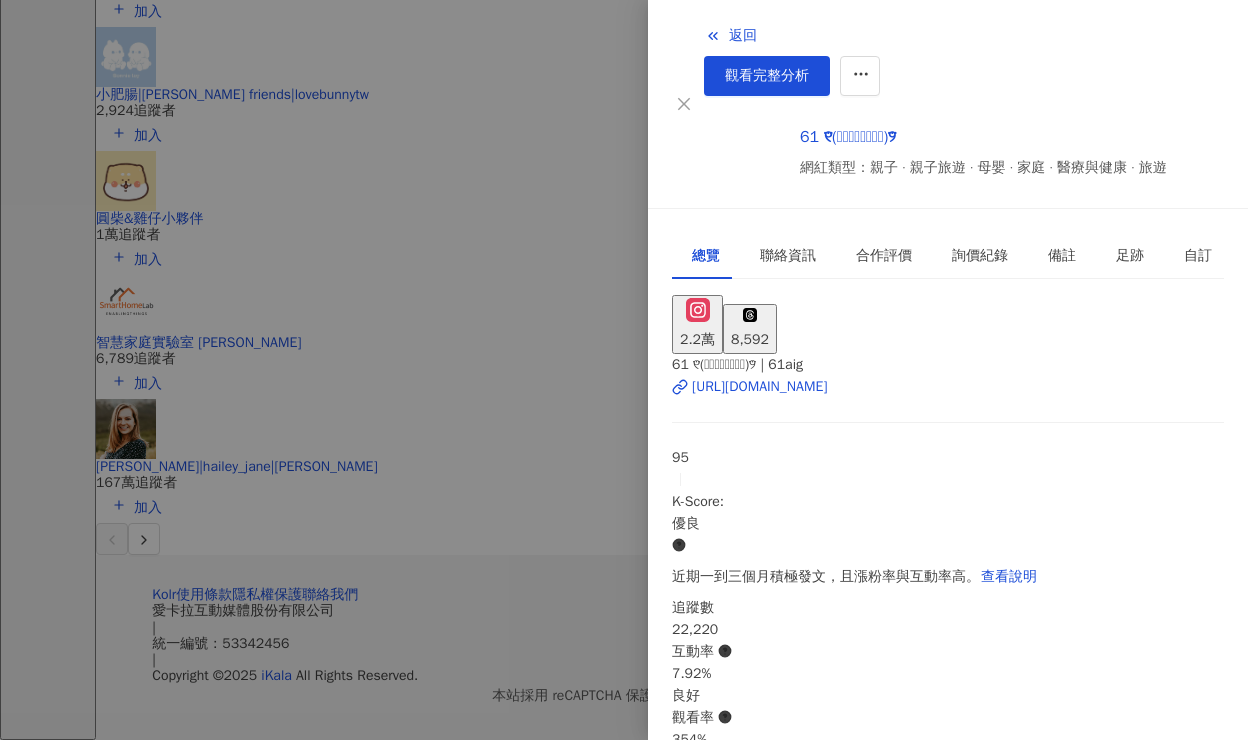 scroll, scrollTop: 0, scrollLeft: 0, axis: both 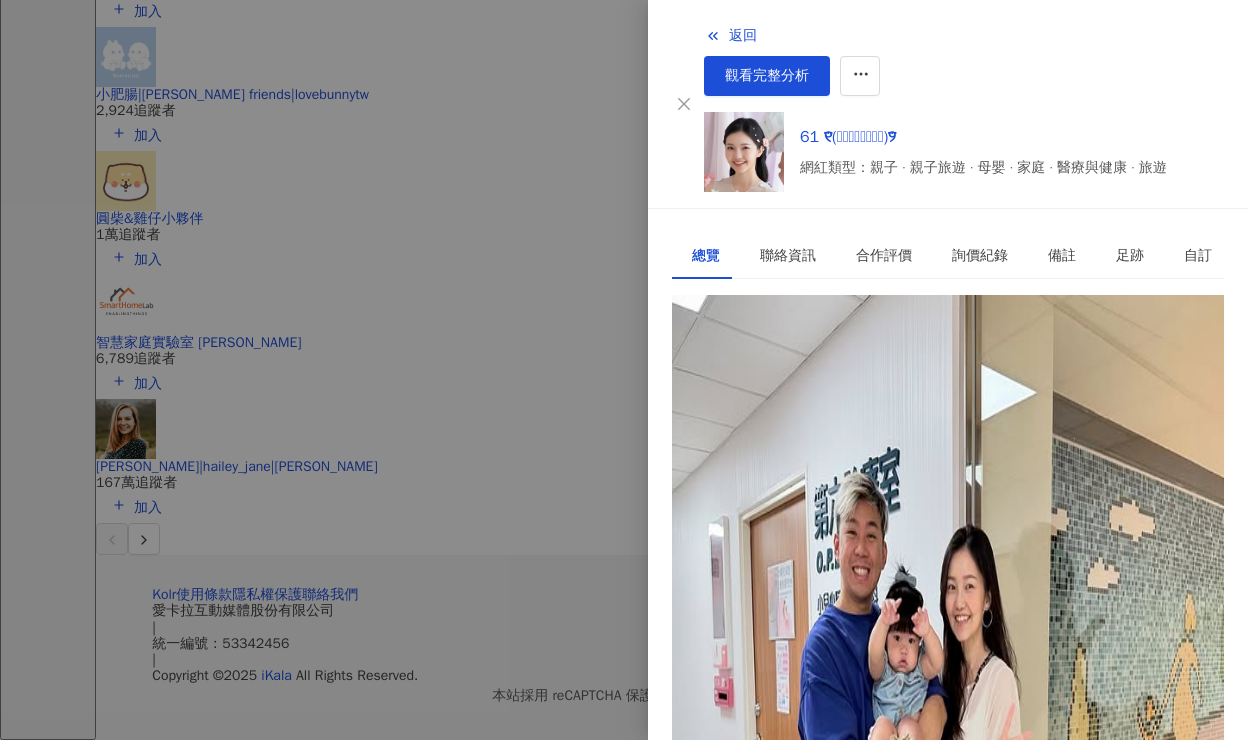 click on "[URL][DOMAIN_NAME]" at bounding box center (759, 387) 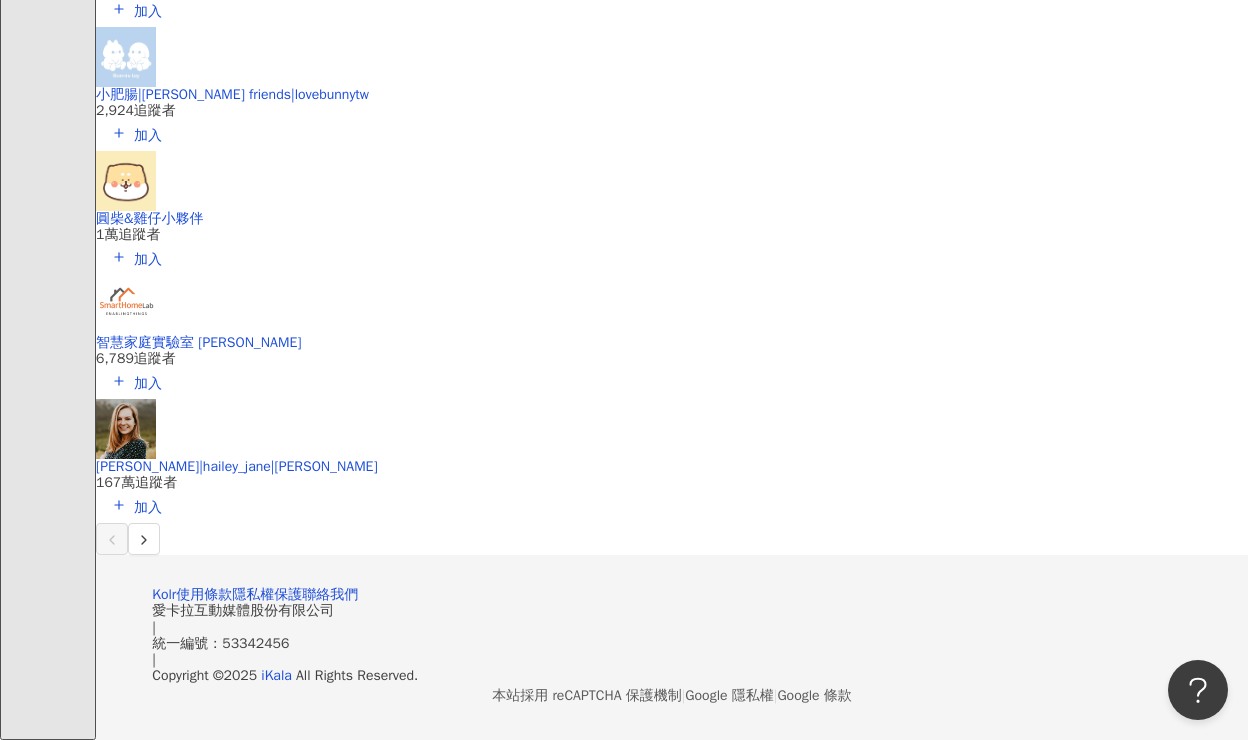 click on "囡囡家小日子" at bounding box center (430, -1903) 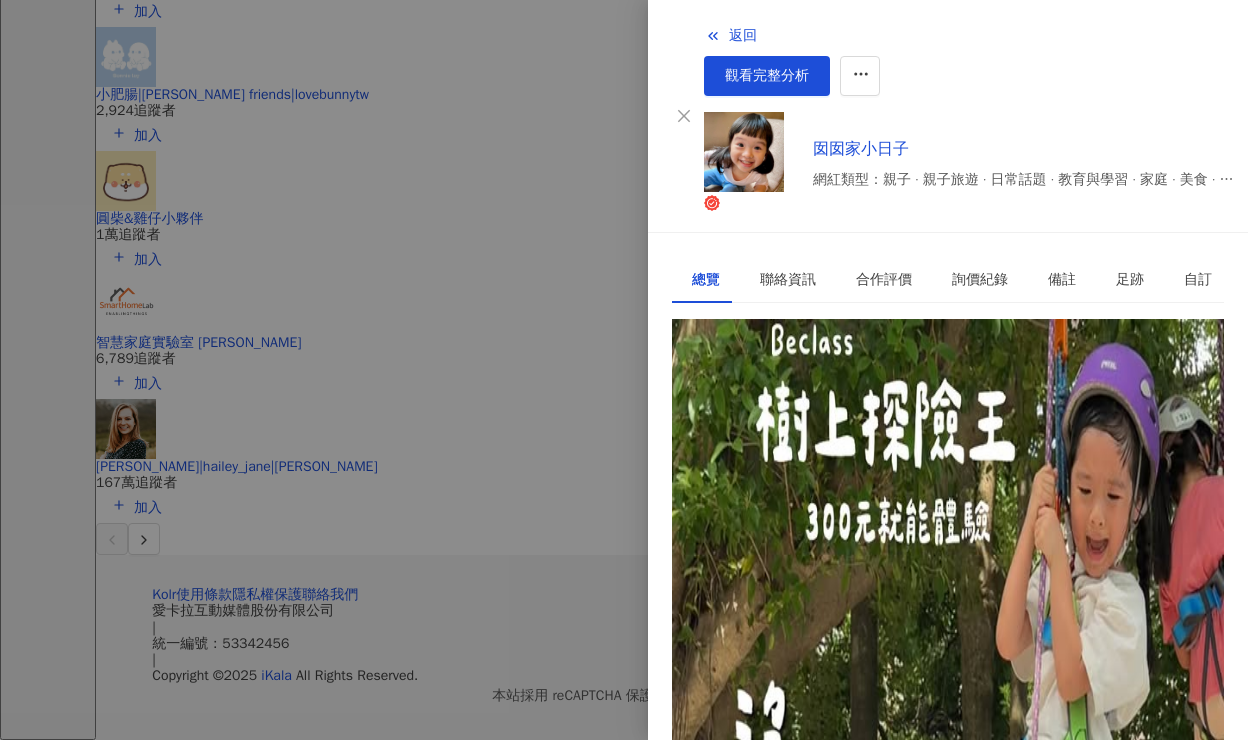 scroll, scrollTop: 0, scrollLeft: 0, axis: both 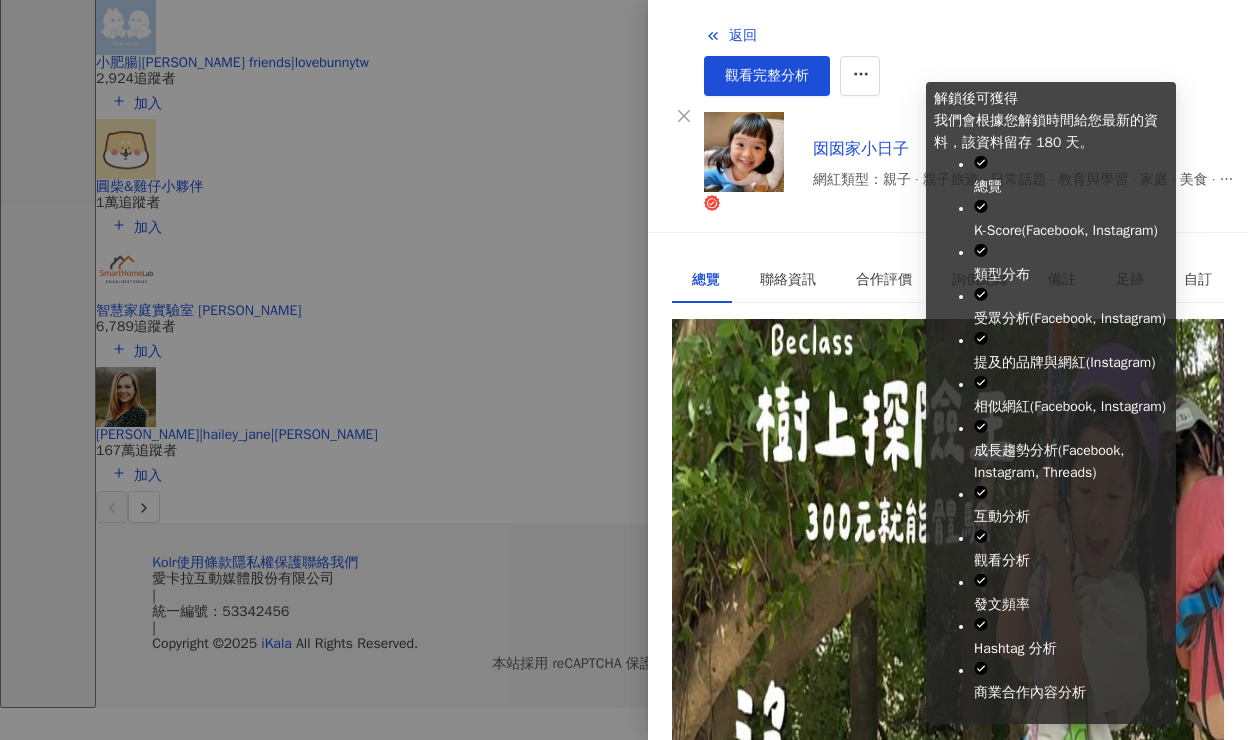 click 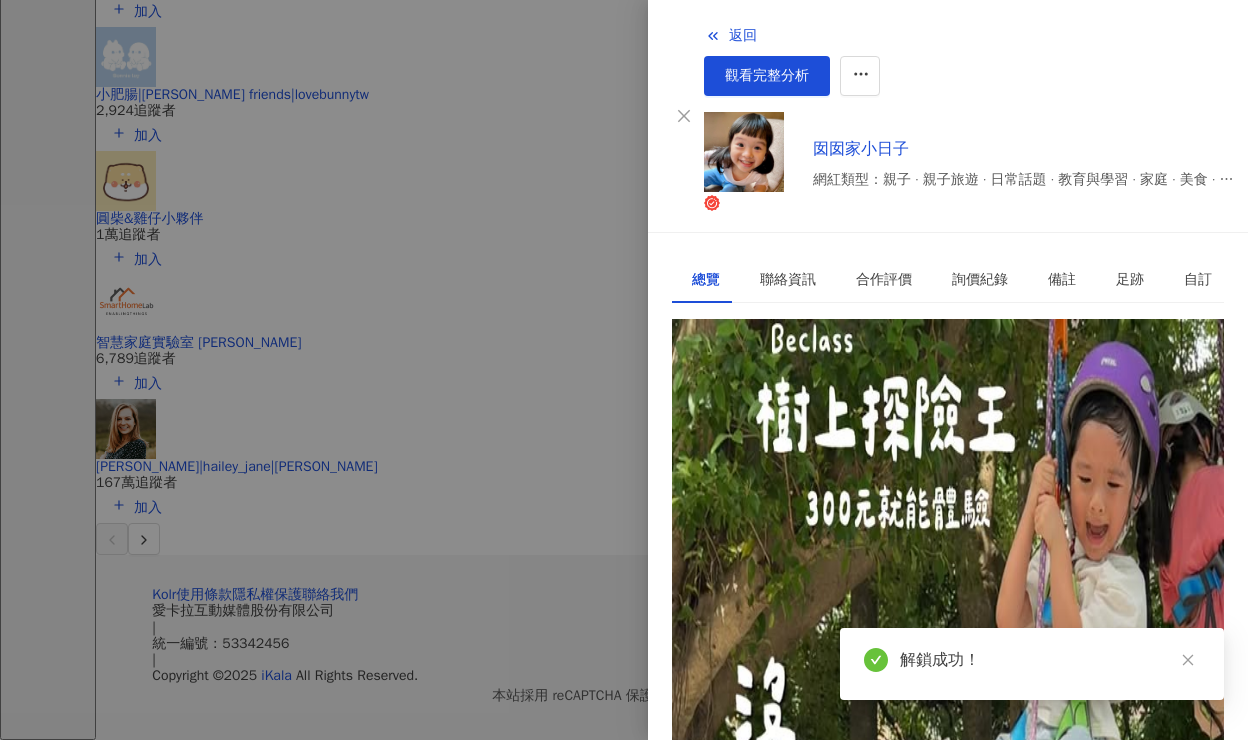scroll, scrollTop: 272, scrollLeft: 0, axis: vertical 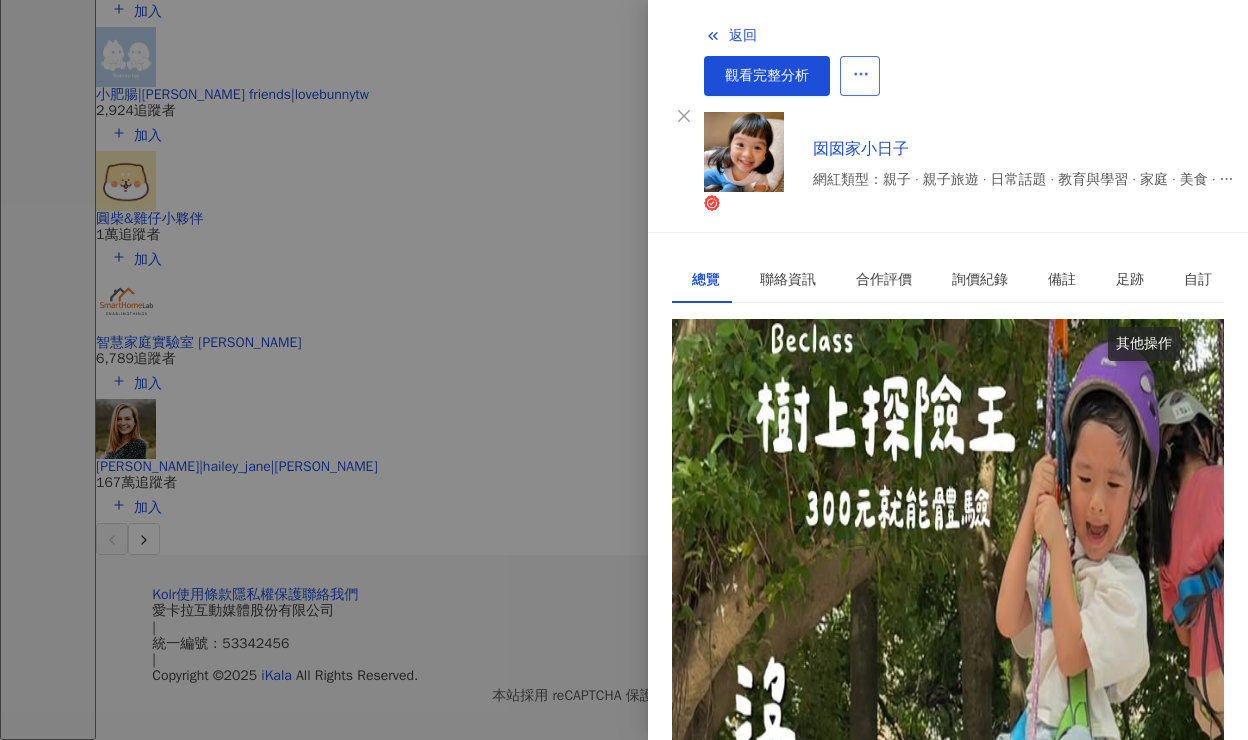 click at bounding box center (861, 77) 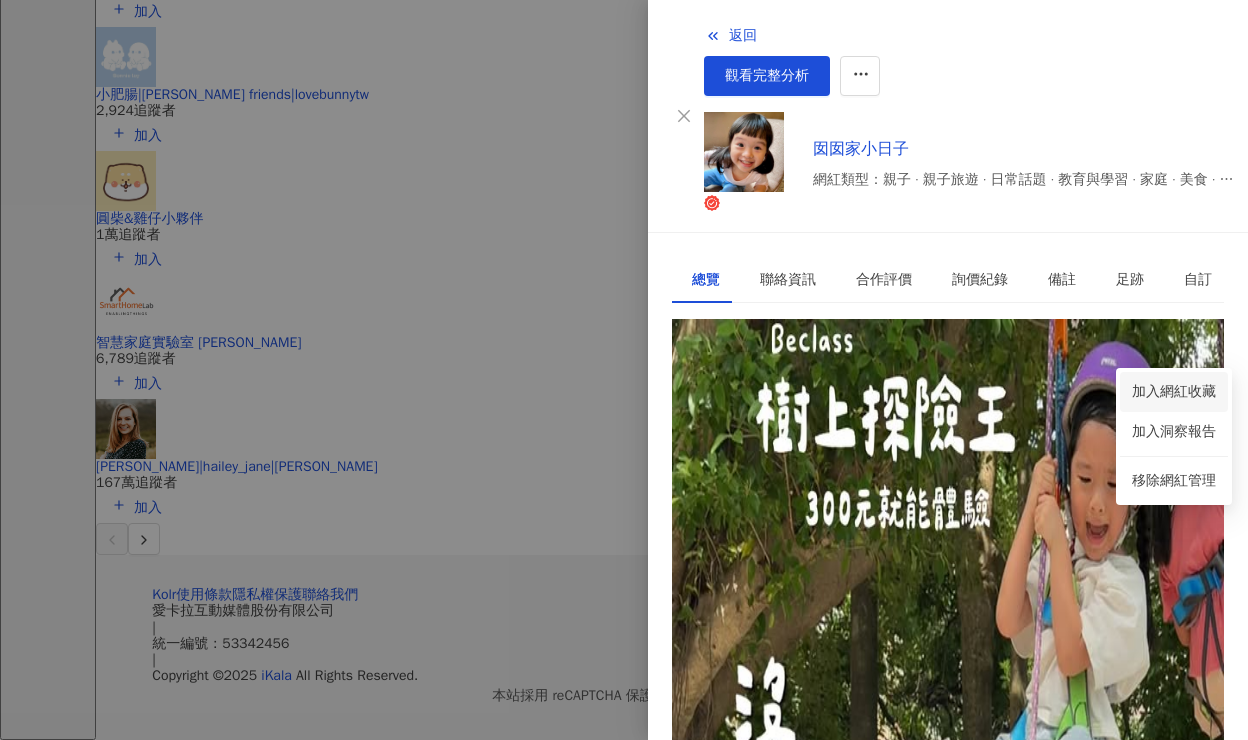 click on "加入網紅收藏" at bounding box center [1174, 392] 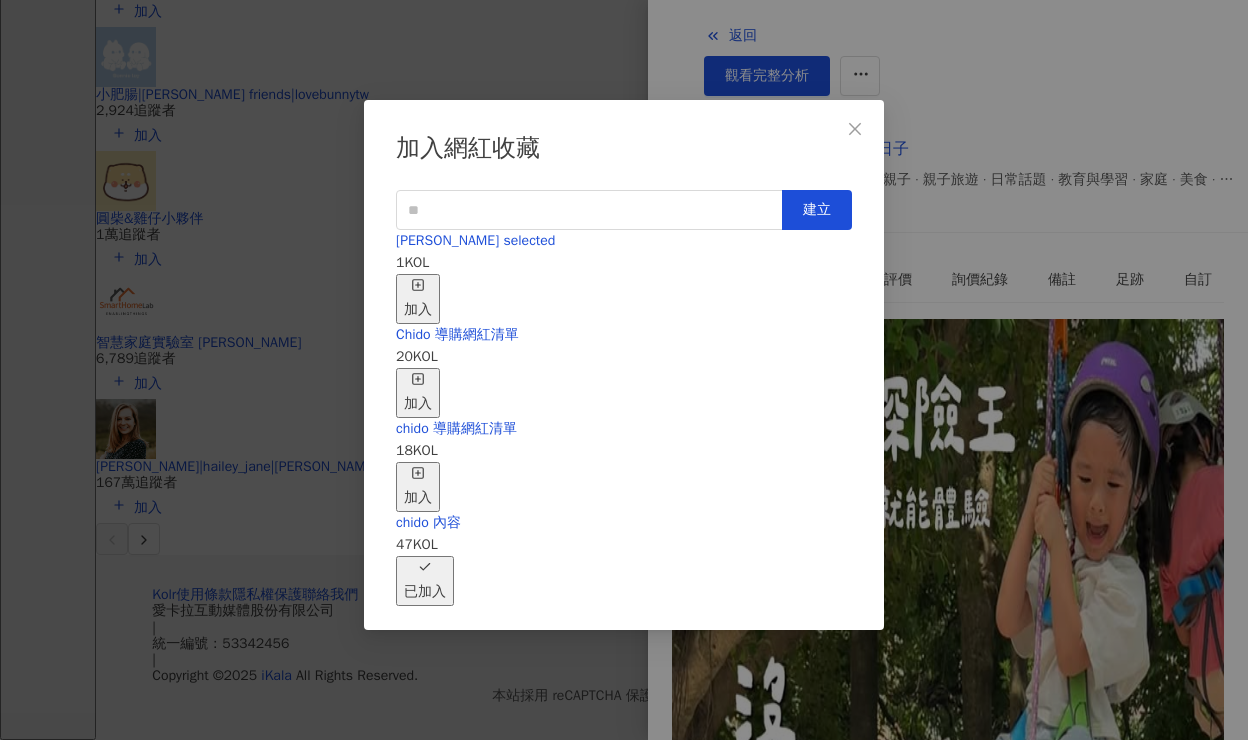 click 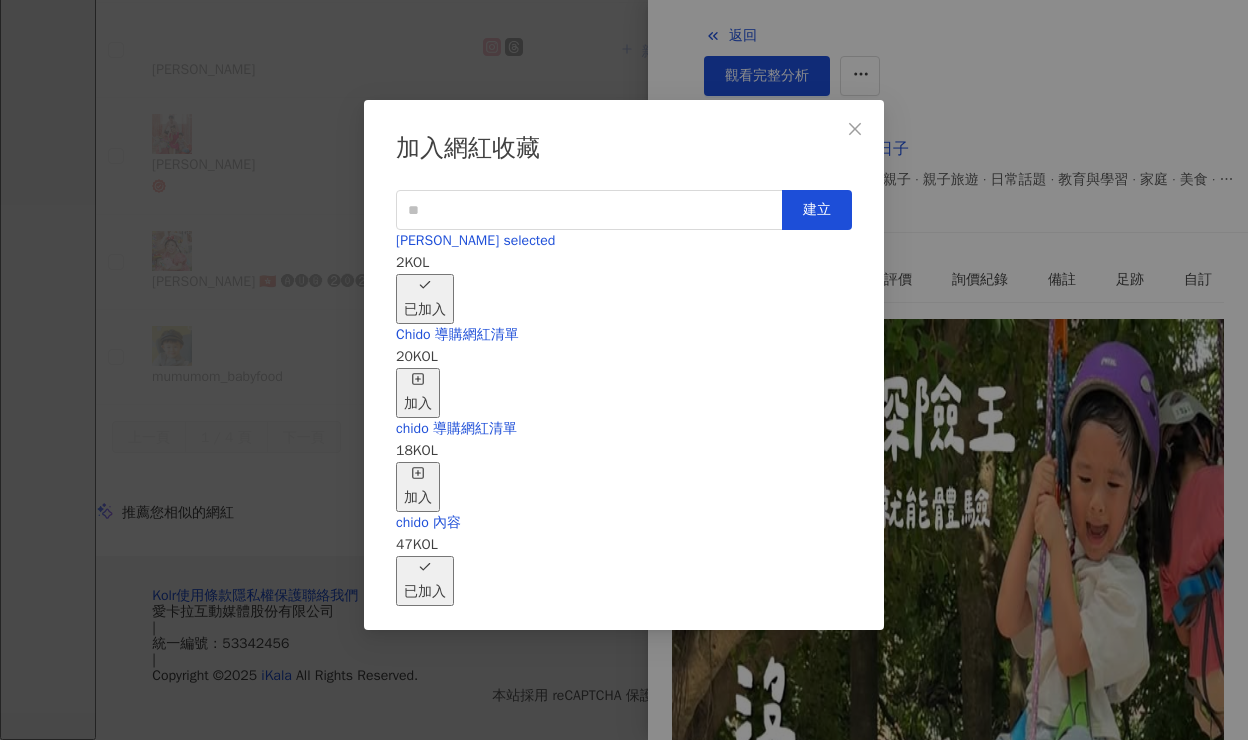 scroll, scrollTop: 272, scrollLeft: 0, axis: vertical 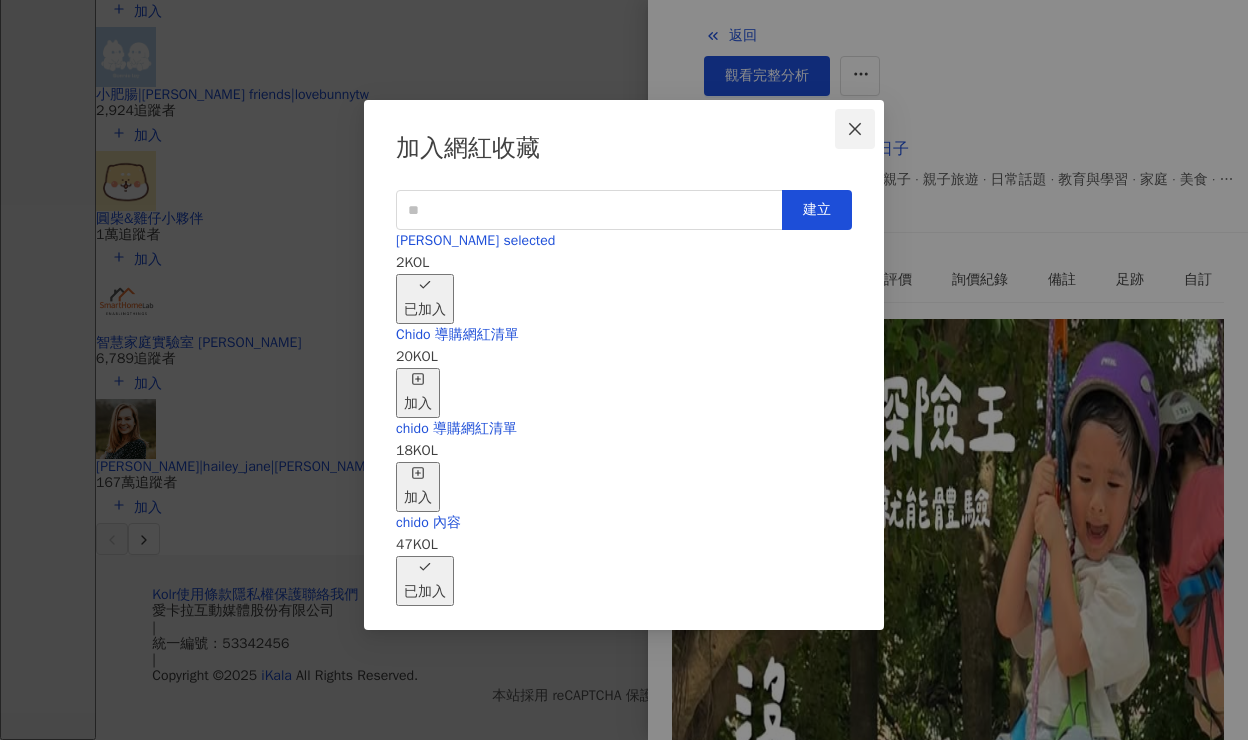 click at bounding box center [855, 129] 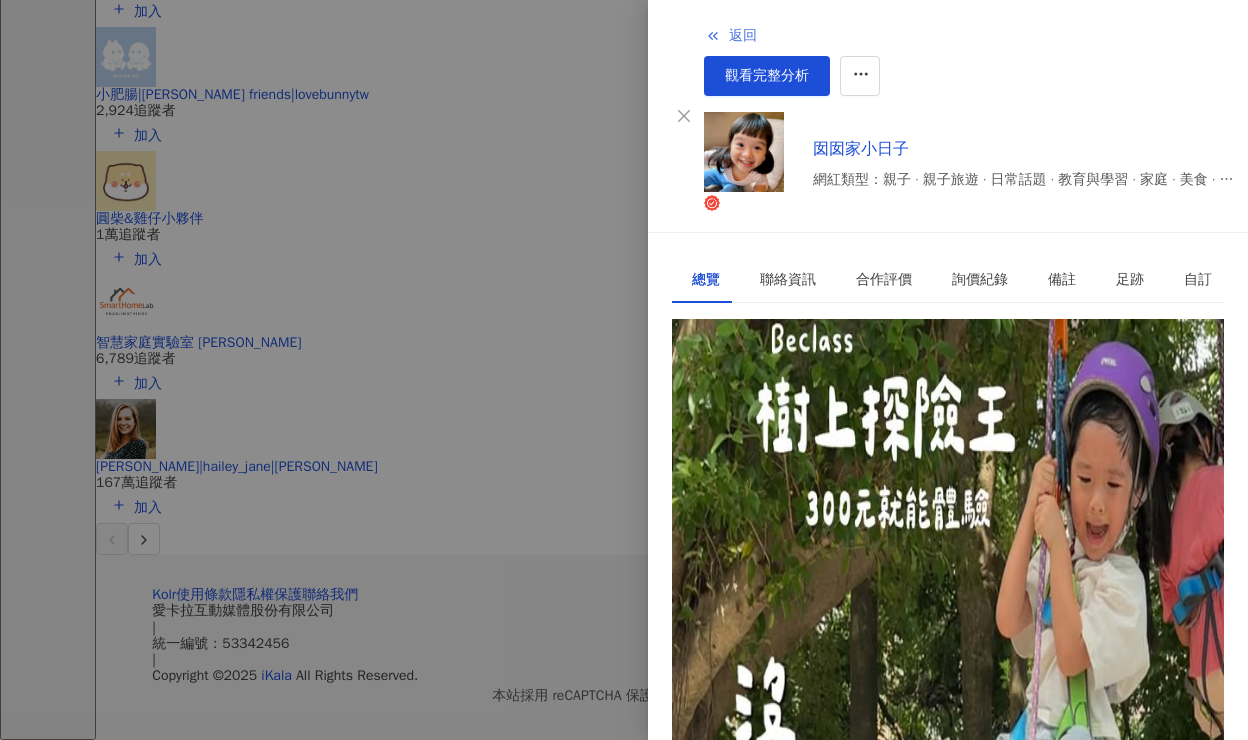 click 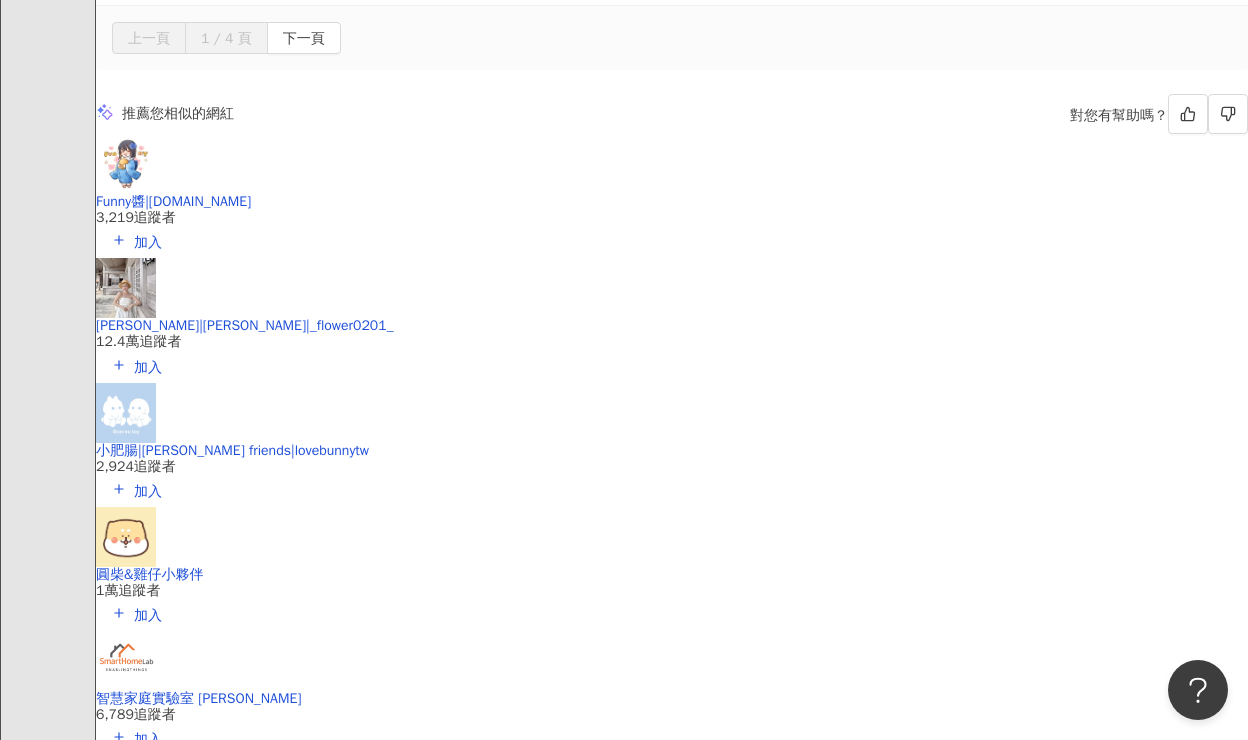 scroll, scrollTop: 3227, scrollLeft: 0, axis: vertical 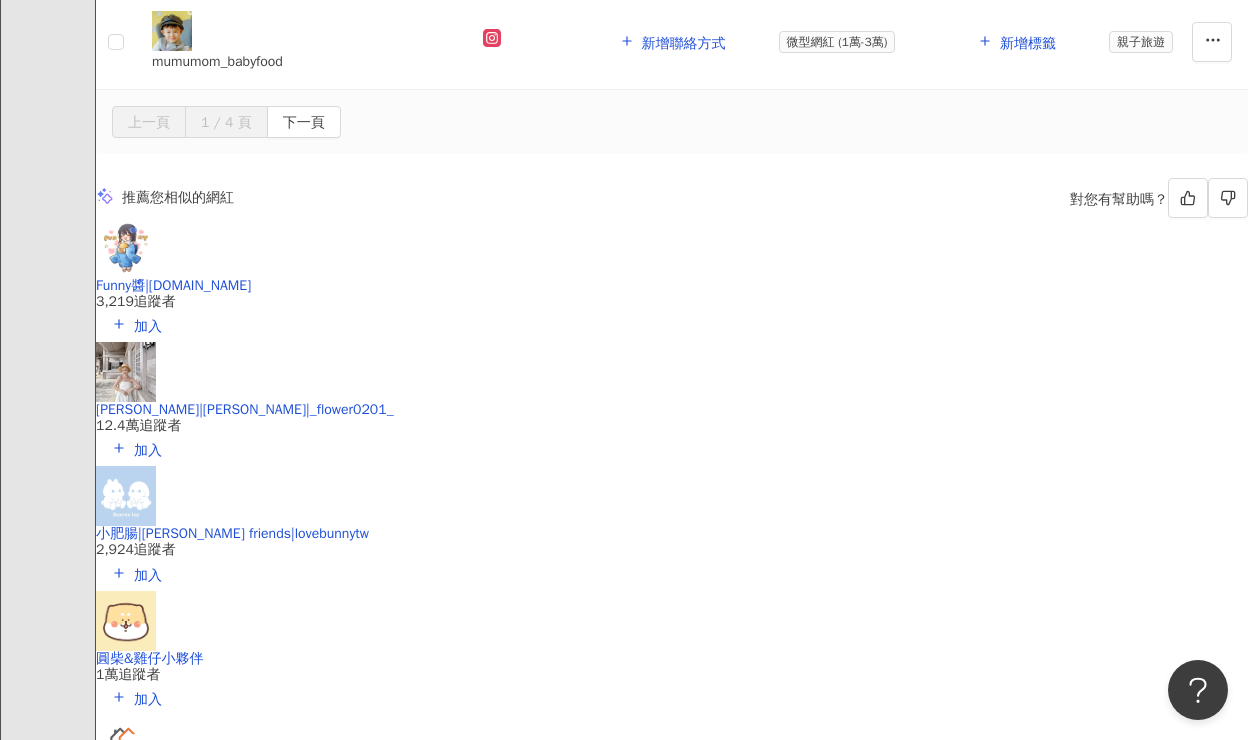 click on "twins_bluegreen 親子 · 親子旅遊 · 教育與學習 · 家庭 · 美食 · 旅遊 總追蹤數 ： 2,559" at bounding box center [1110, -1718] 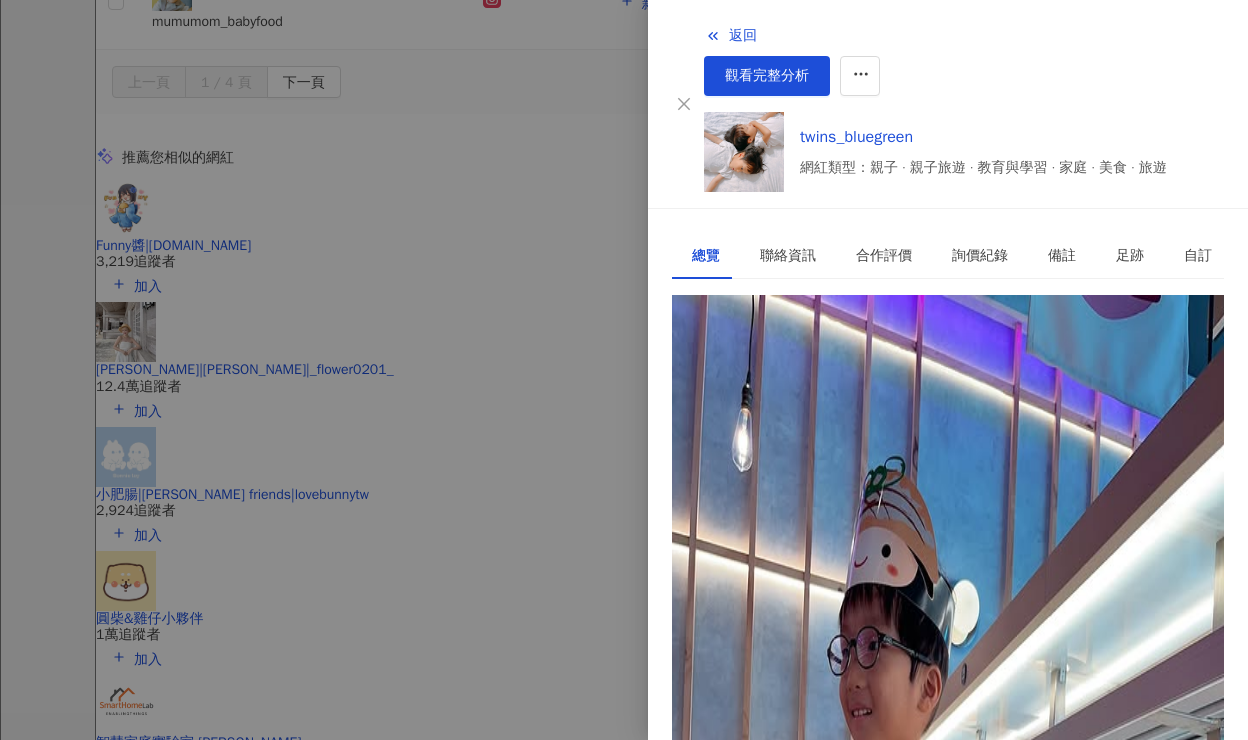 scroll, scrollTop: 41, scrollLeft: 0, axis: vertical 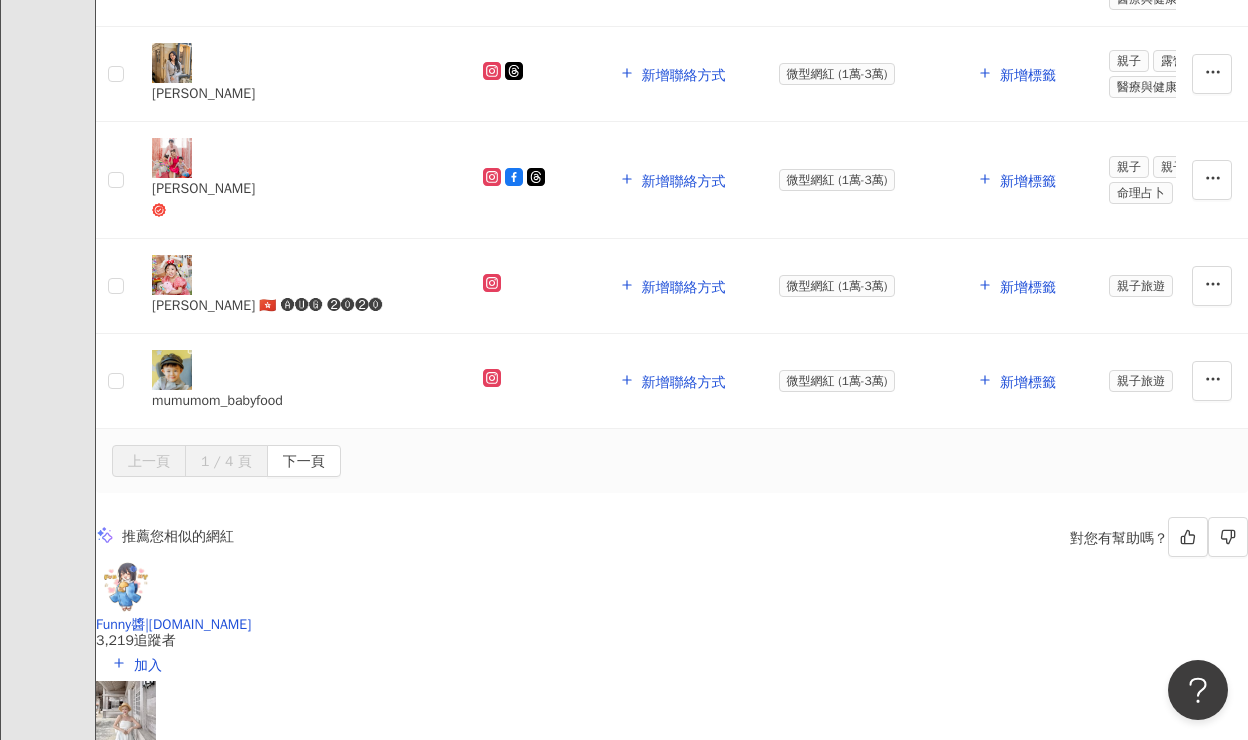 click on "星辰的成長日記 親子 · 母嬰 · 教育與學習 · 家庭 · 財經 · 醫療與健康 · 旅遊 總追蹤數 ： 21,540" at bounding box center [1110, -1526] 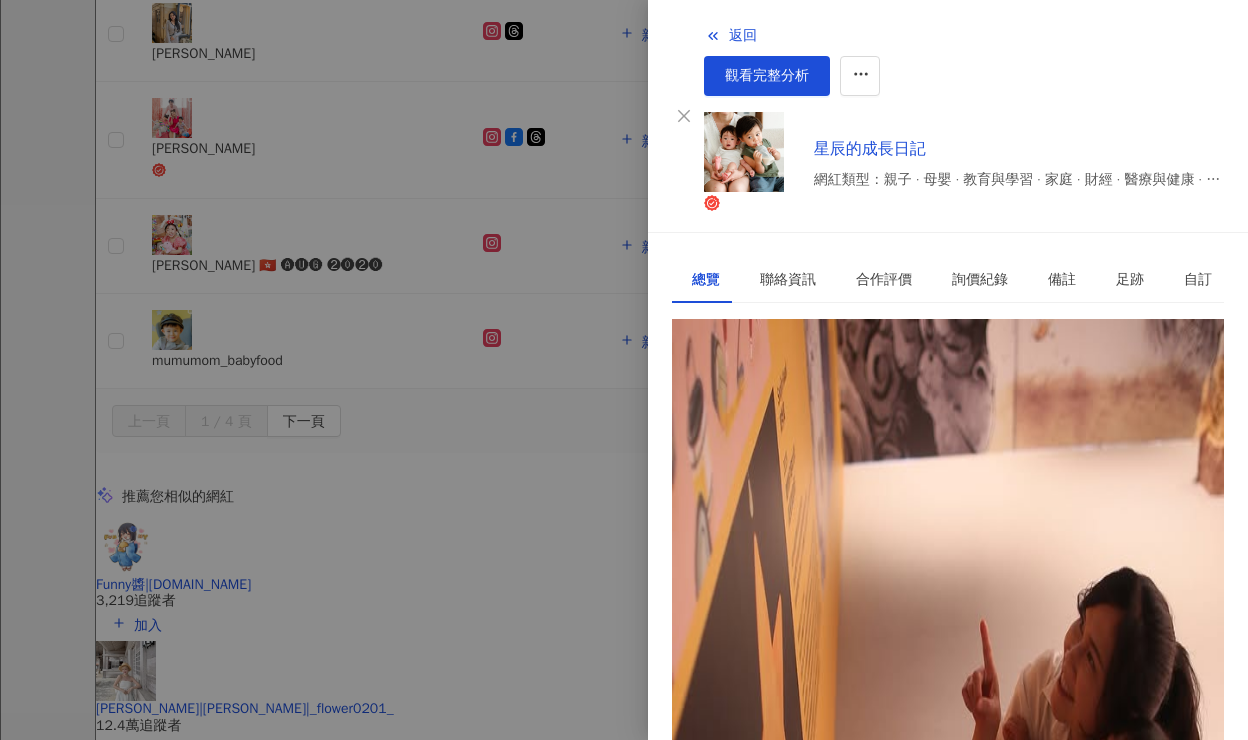 scroll, scrollTop: 125, scrollLeft: 0, axis: vertical 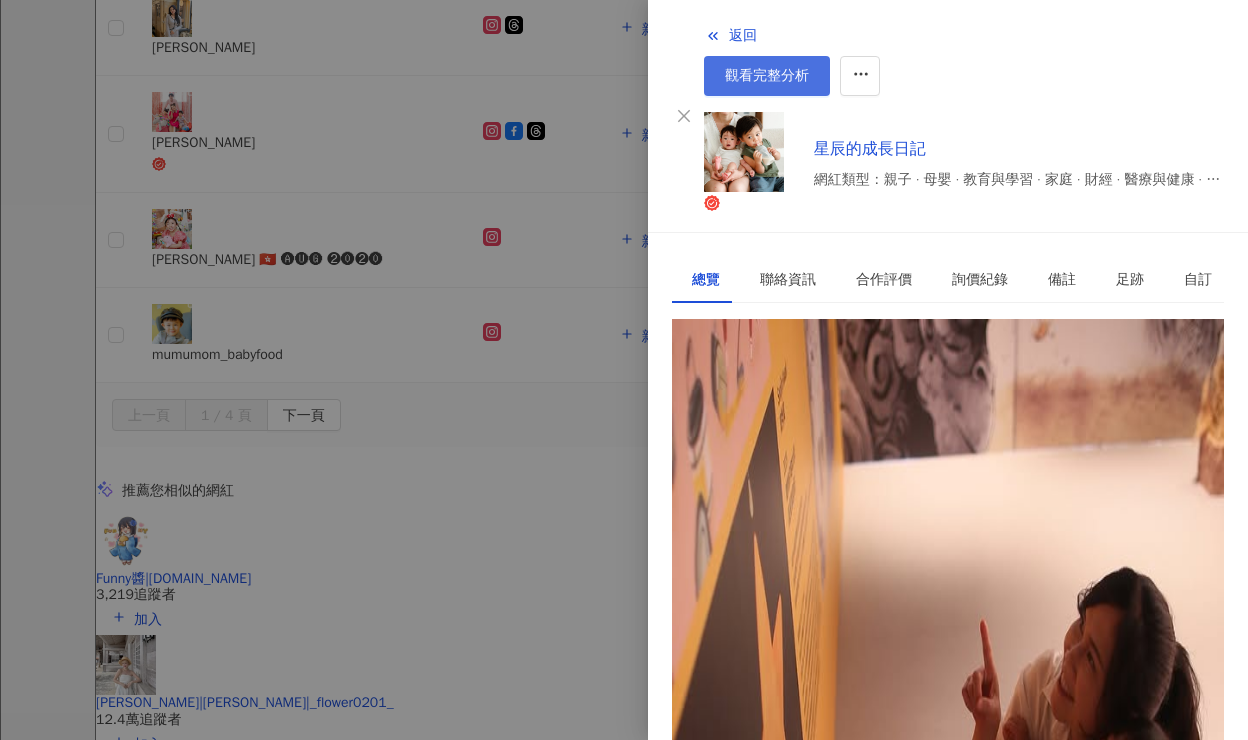 click on "觀看完整分析" at bounding box center [767, 76] 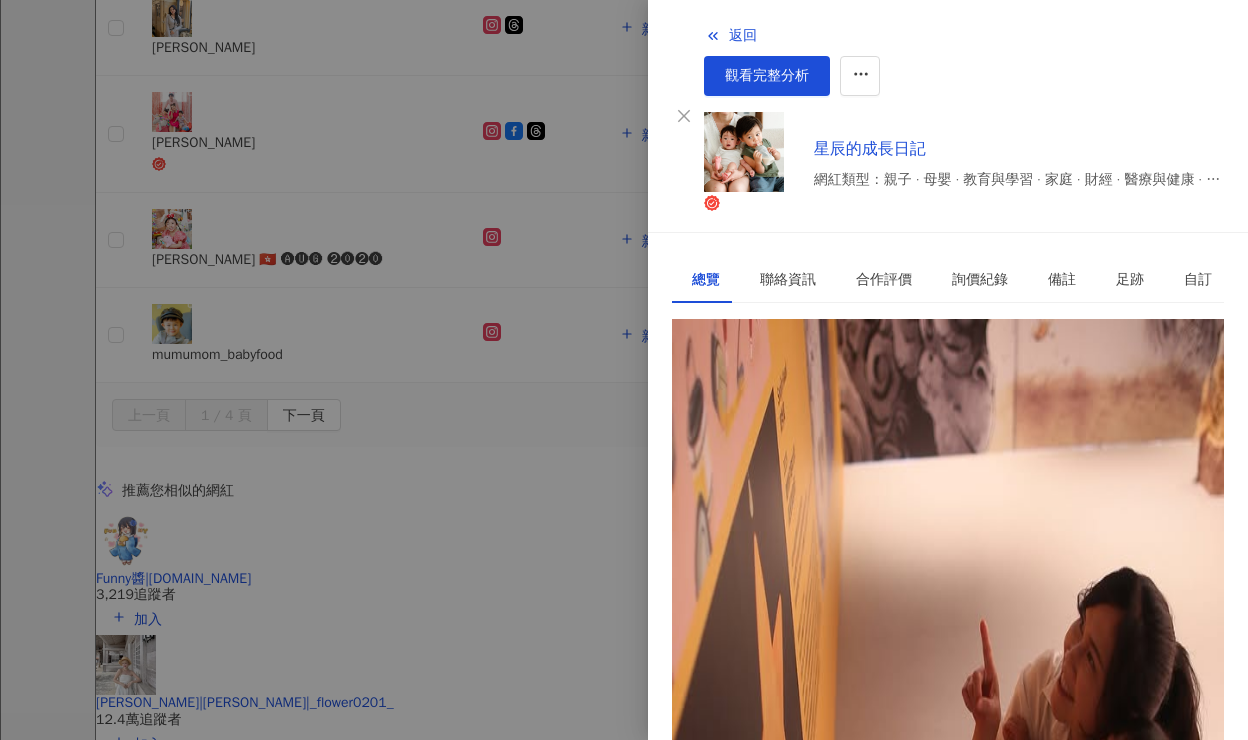 click at bounding box center [624, 370] 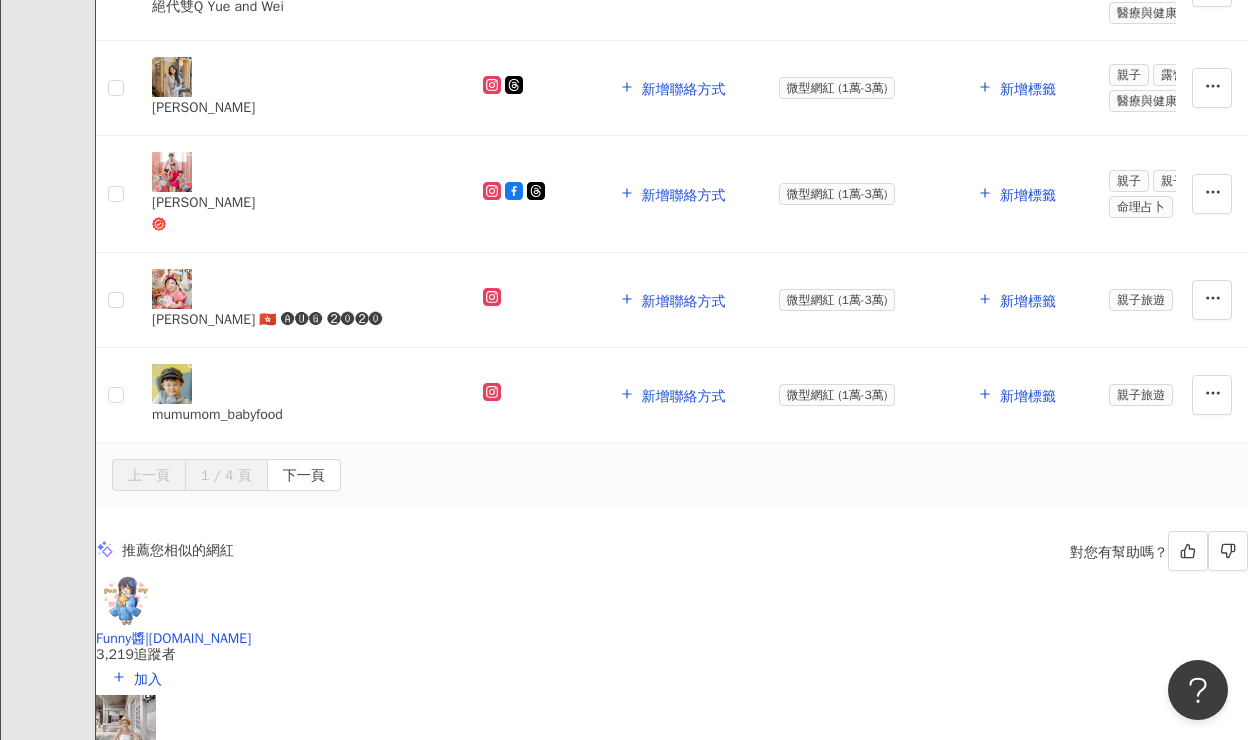 scroll, scrollTop: 2833, scrollLeft: 0, axis: vertical 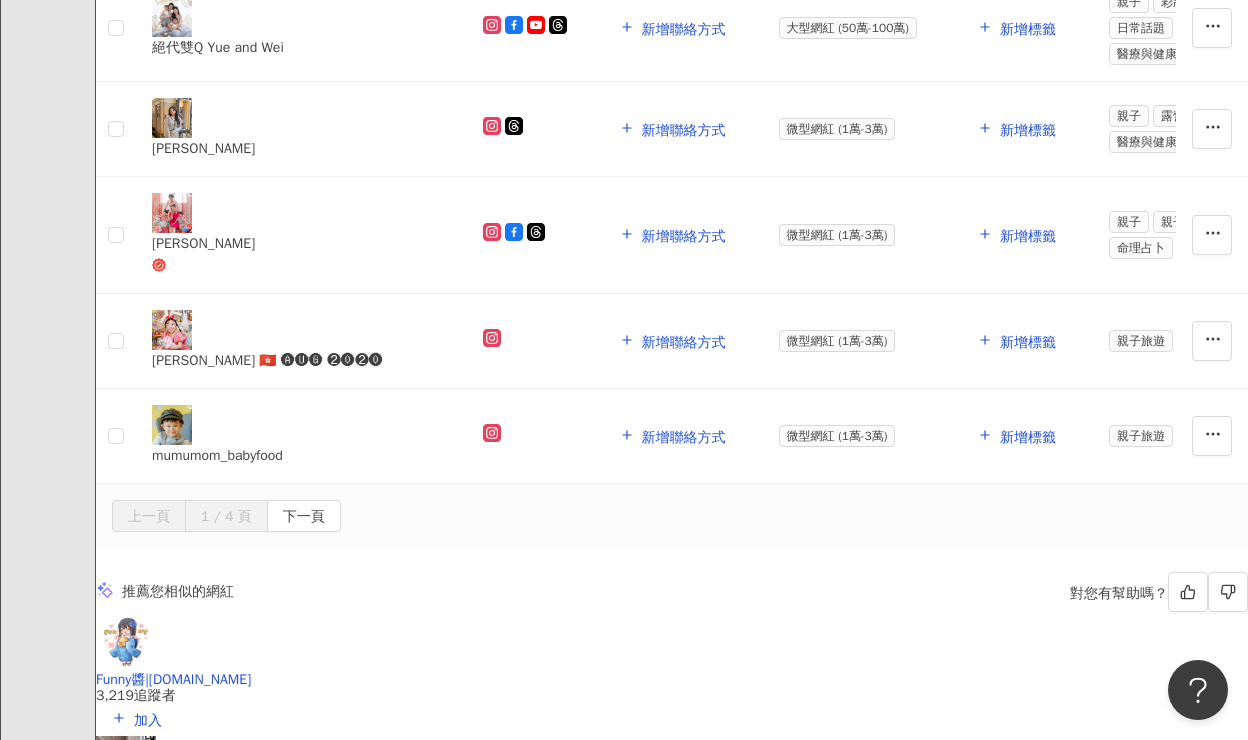 click at bounding box center [1110, -1486] 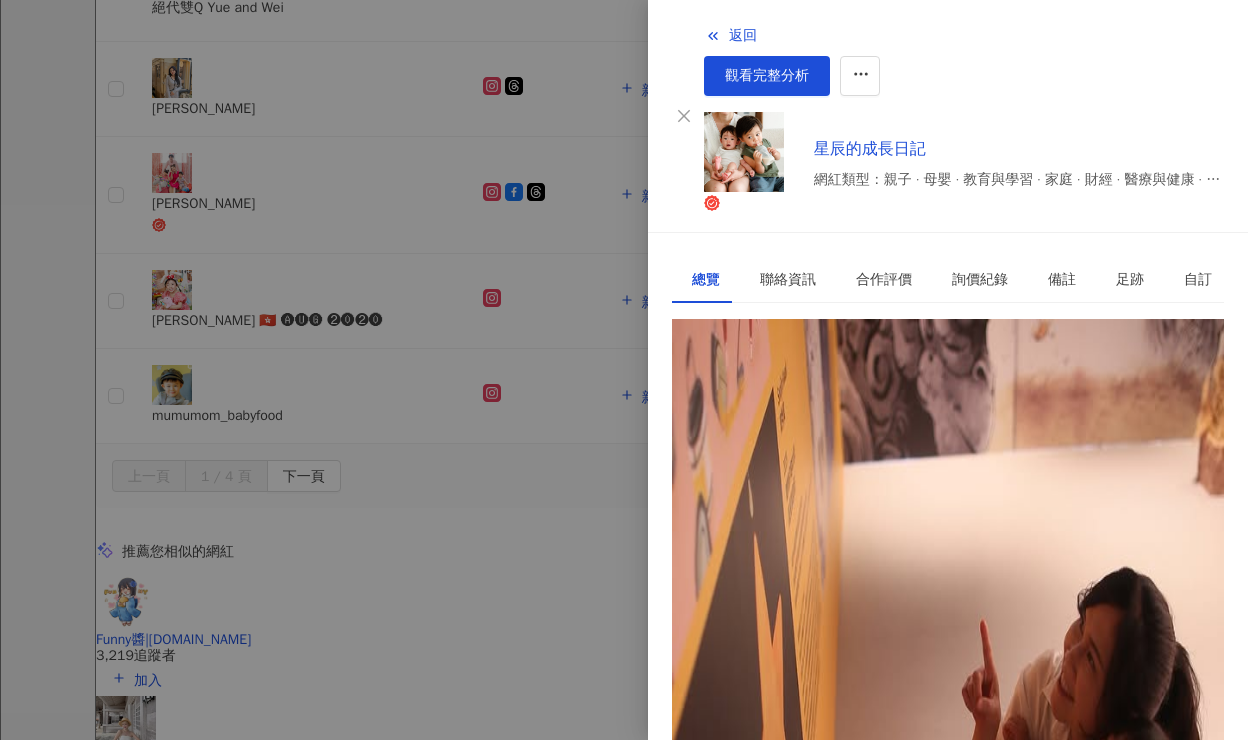 scroll, scrollTop: 0, scrollLeft: 0, axis: both 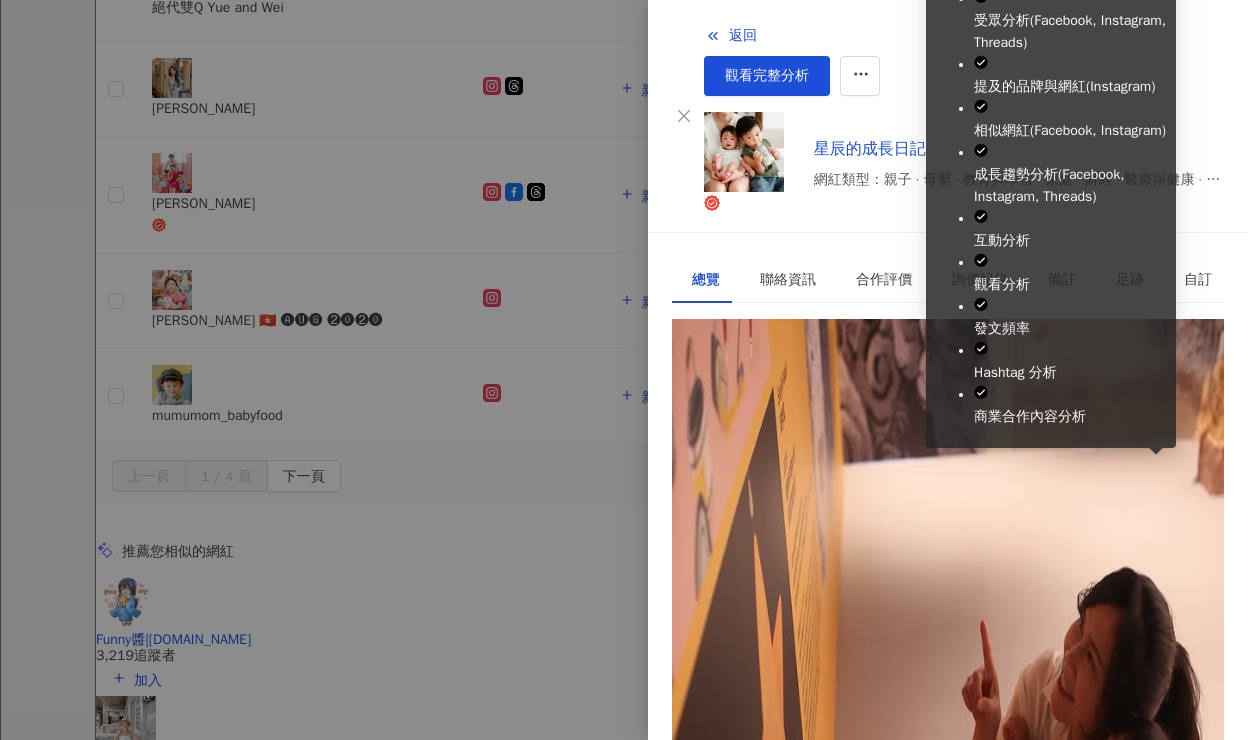 click on "立即解鎖" at bounding box center [743, 1220] 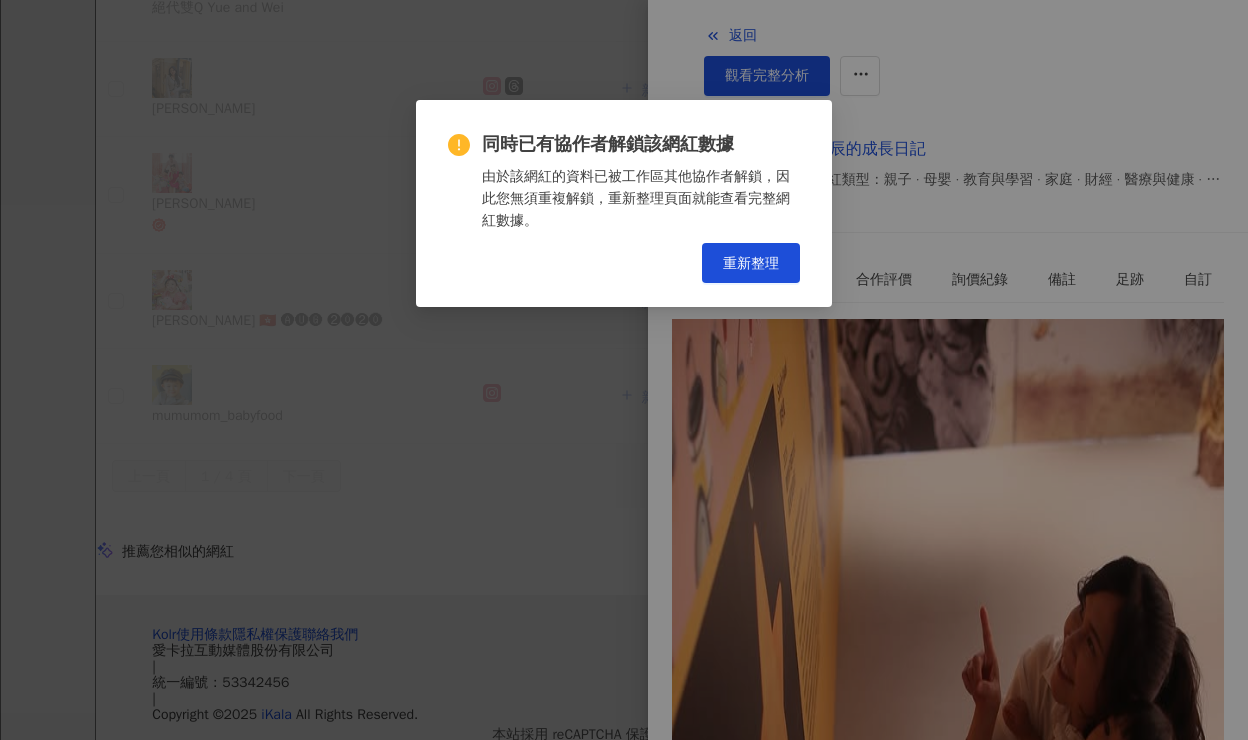 scroll, scrollTop: 409, scrollLeft: 0, axis: vertical 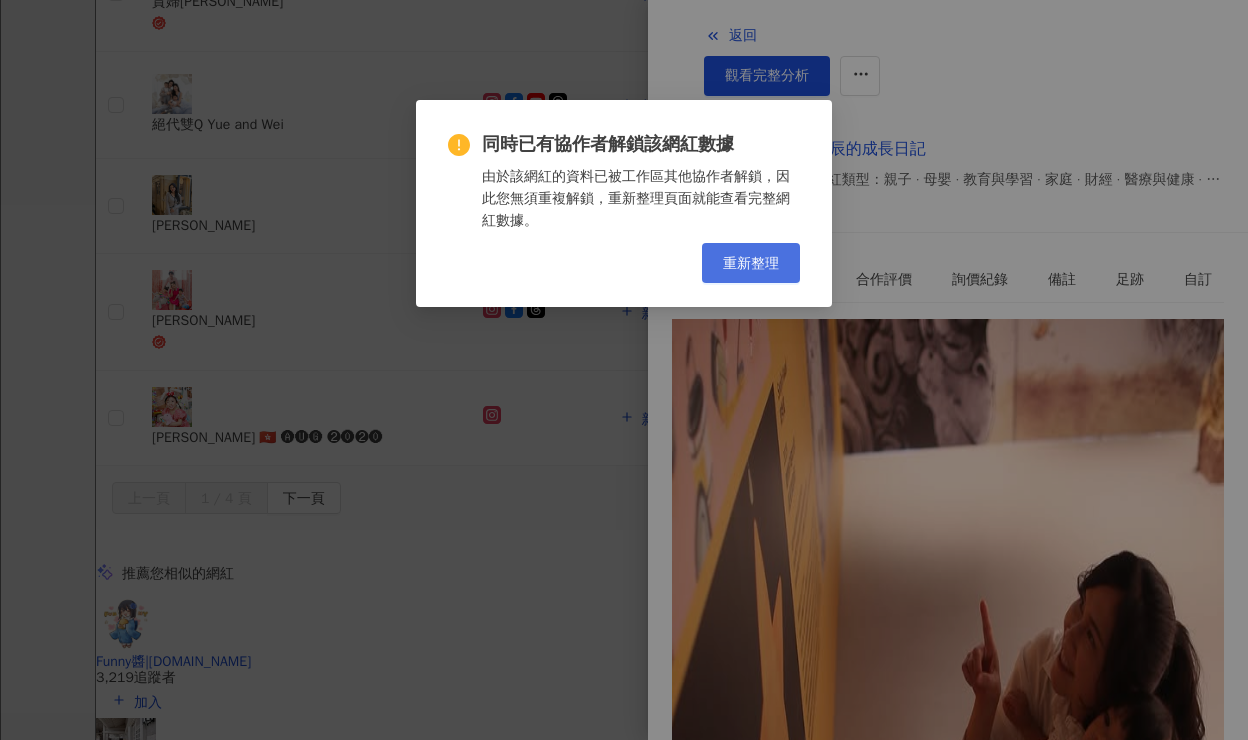 click on "重新整理" at bounding box center [751, 263] 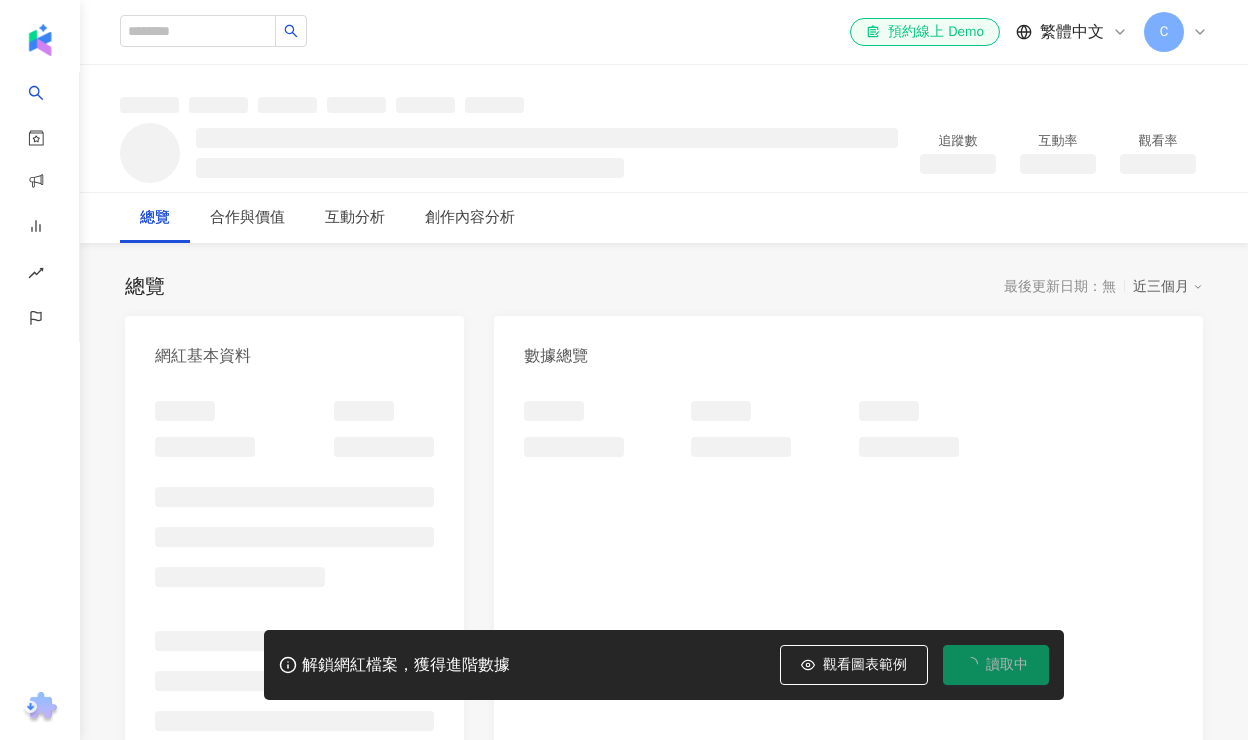 scroll, scrollTop: 0, scrollLeft: 0, axis: both 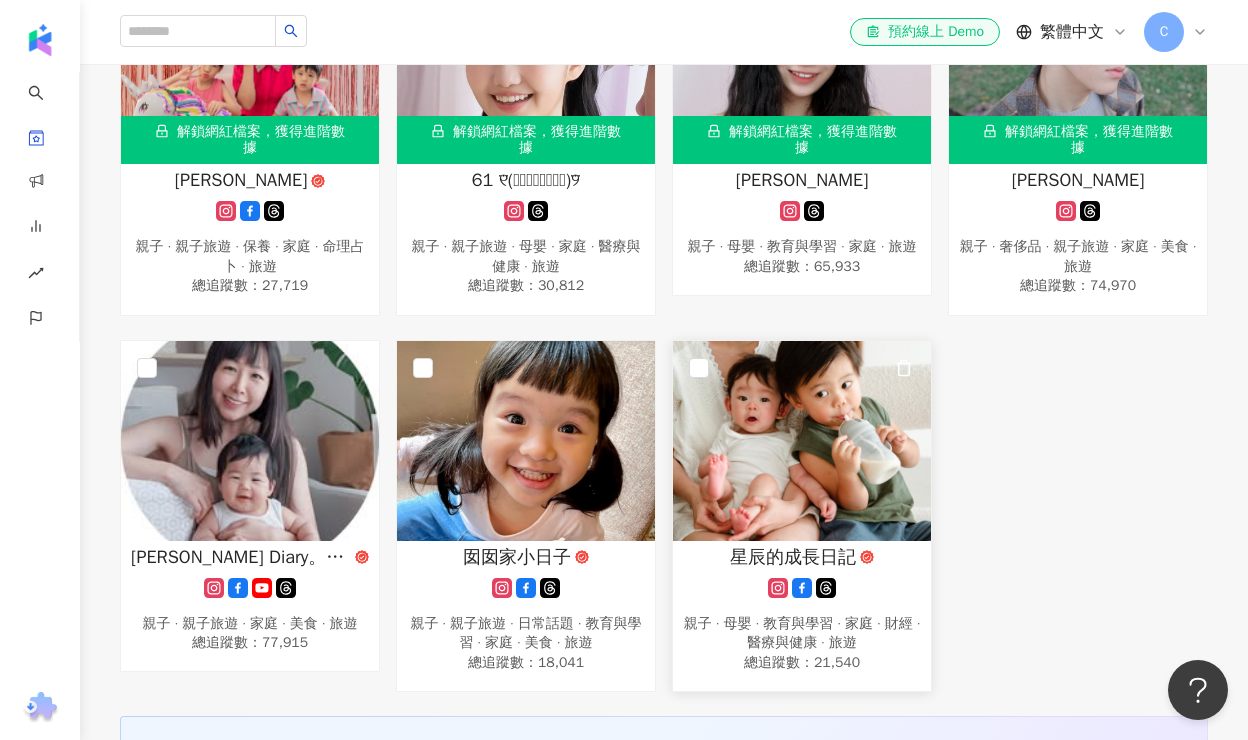 click on "星辰的成長日記" at bounding box center [802, 557] 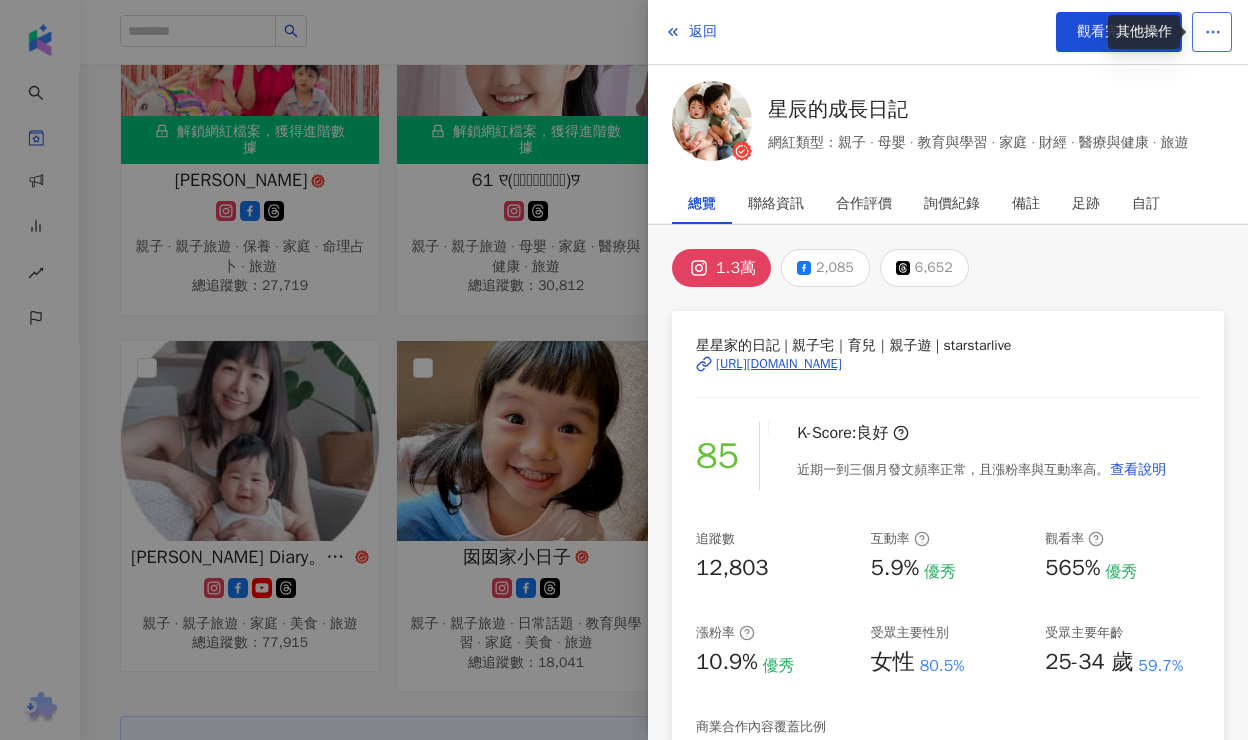 click 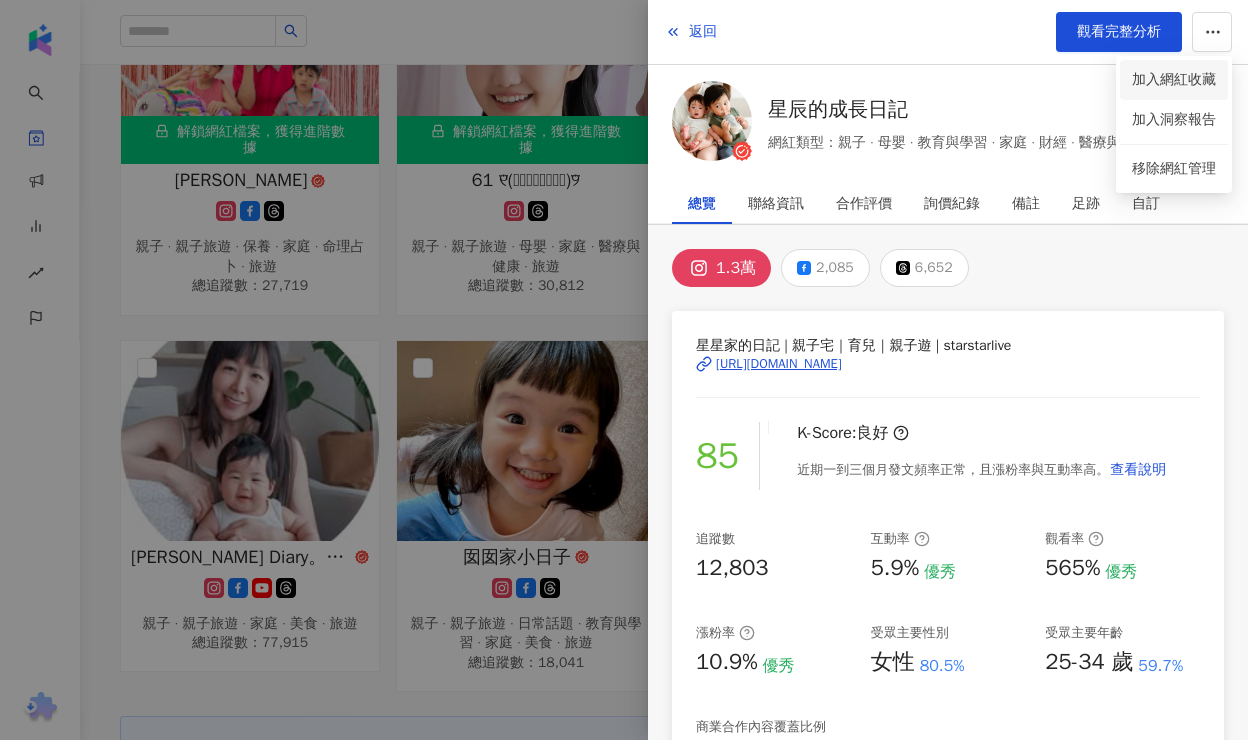 click on "加入網紅收藏" at bounding box center (1174, 80) 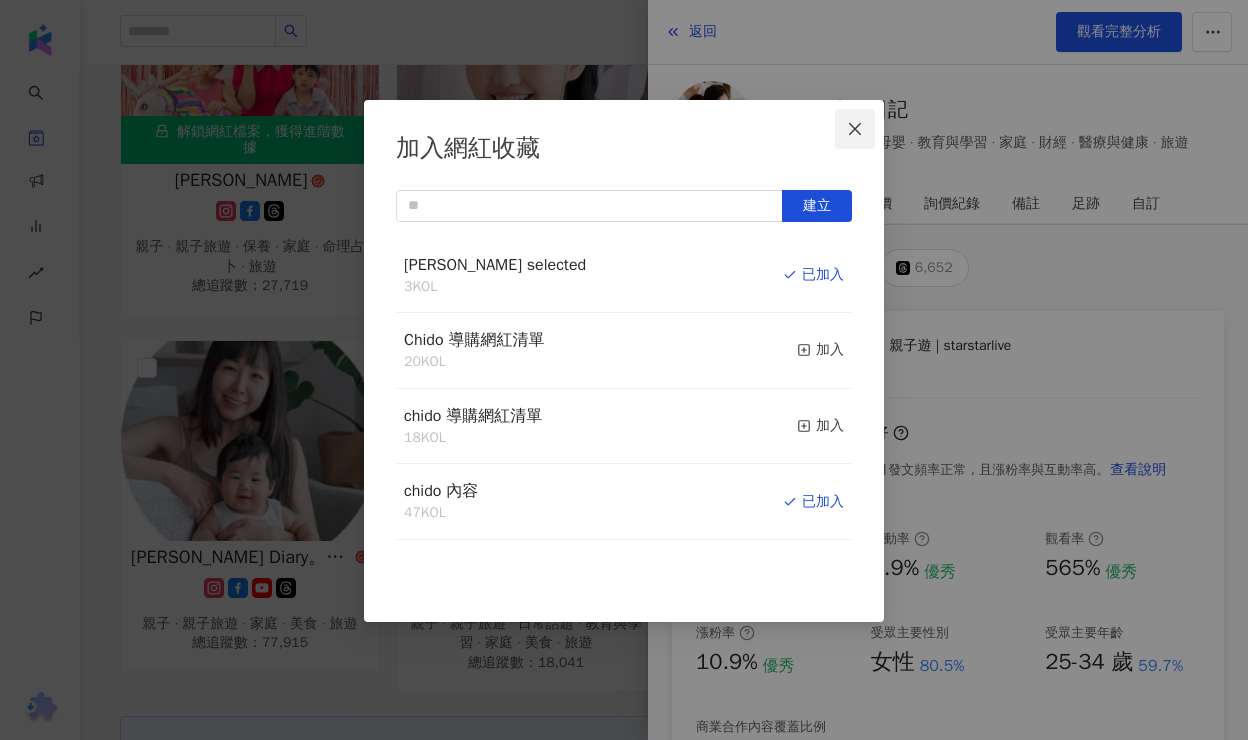 click 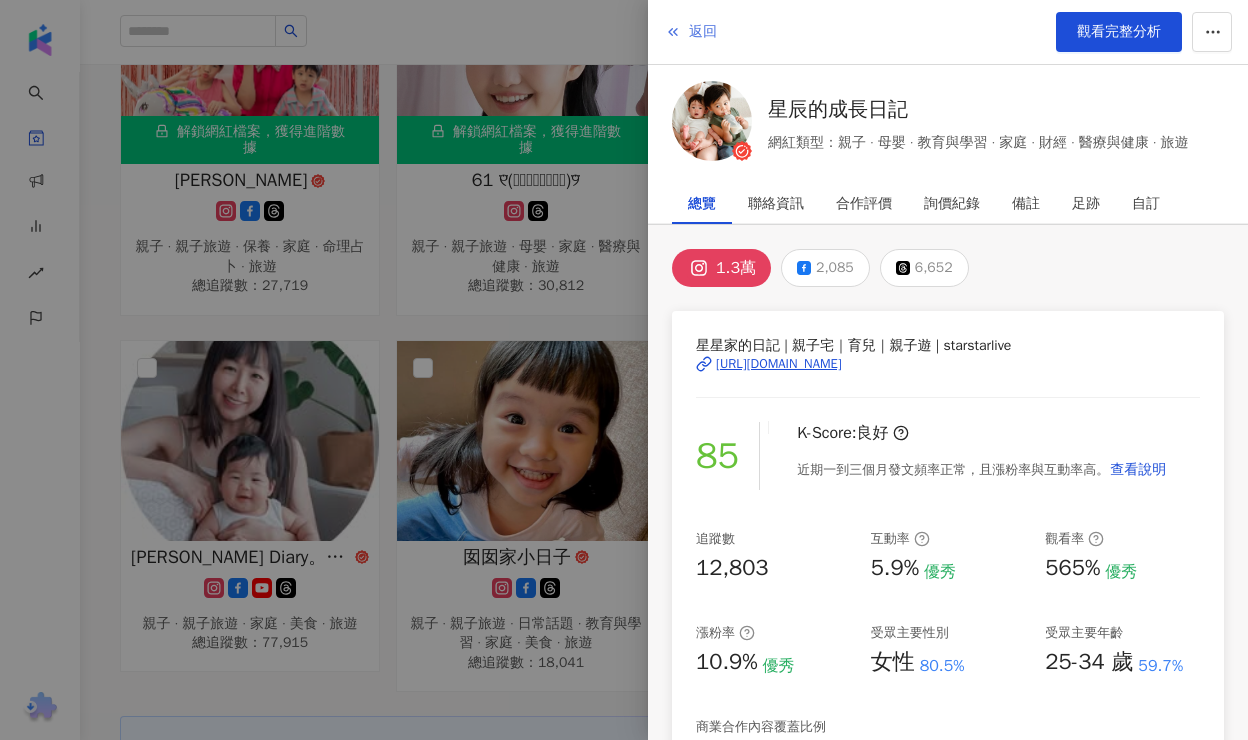 click on "返回" at bounding box center [691, 32] 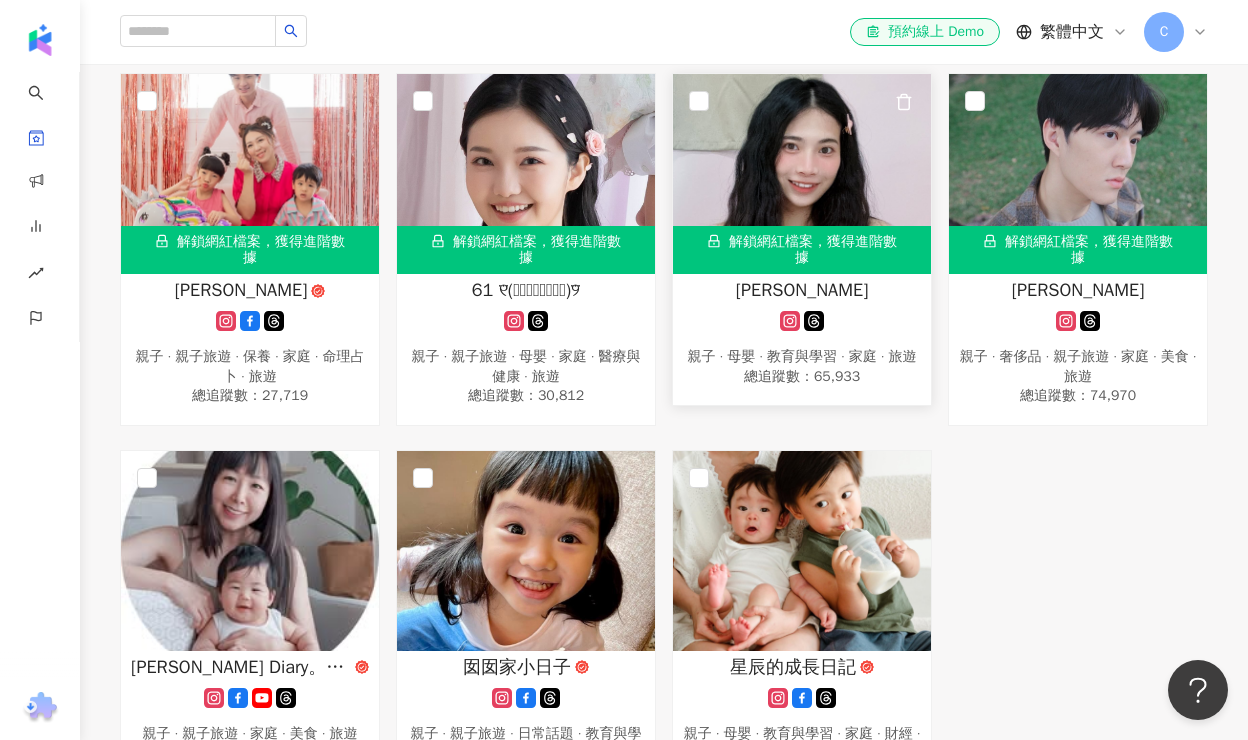 scroll, scrollTop: 4096, scrollLeft: 0, axis: vertical 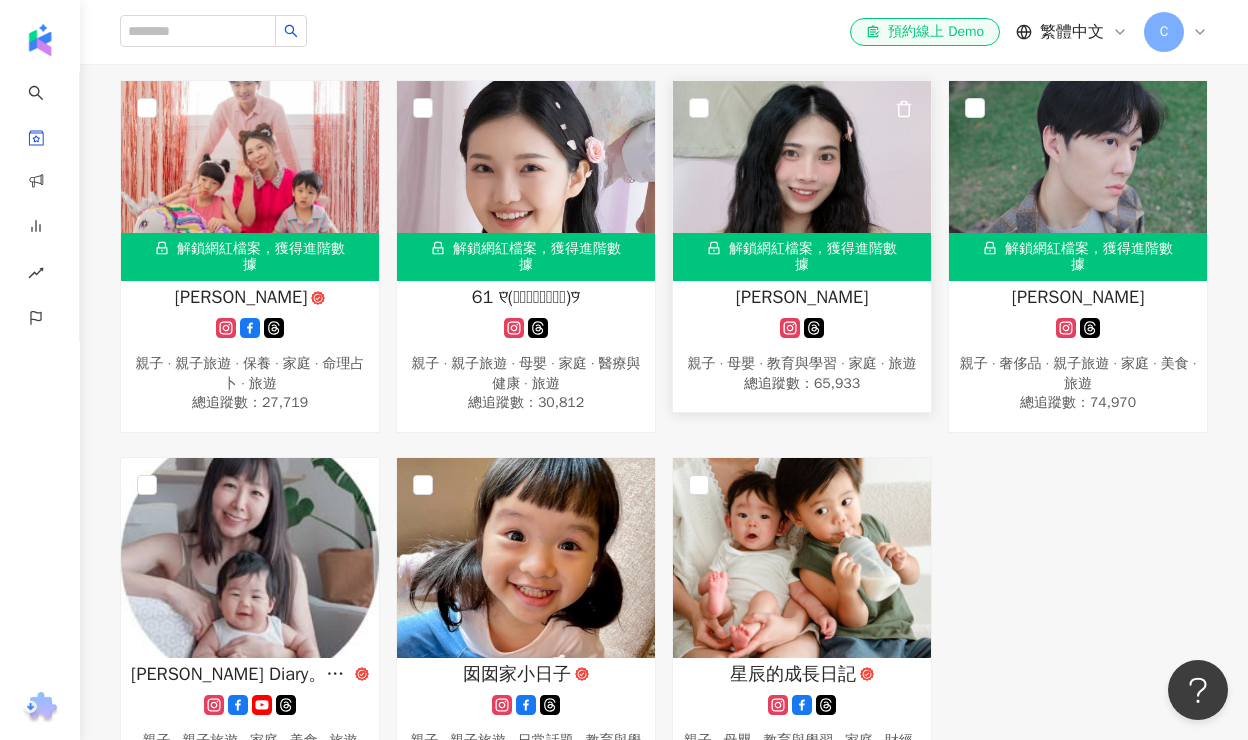 click on "[PERSON_NAME]" at bounding box center (802, 297) 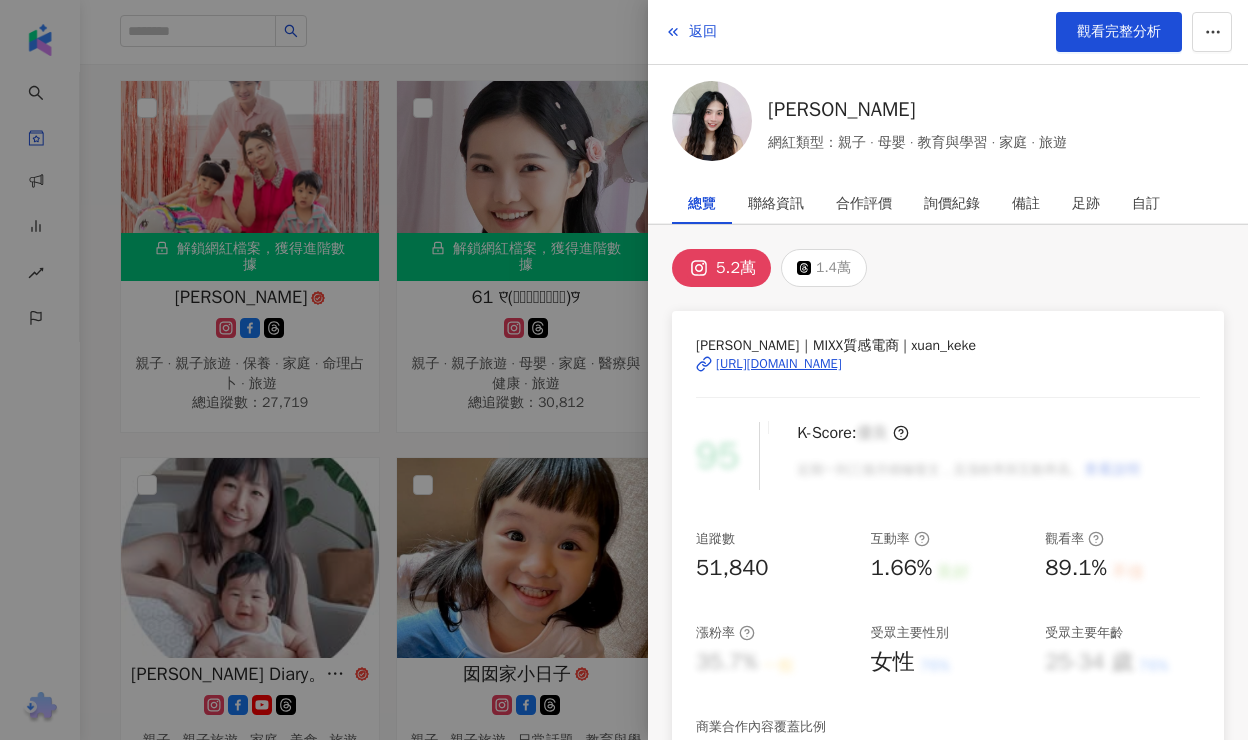click on "[URL][DOMAIN_NAME]" at bounding box center [779, 364] 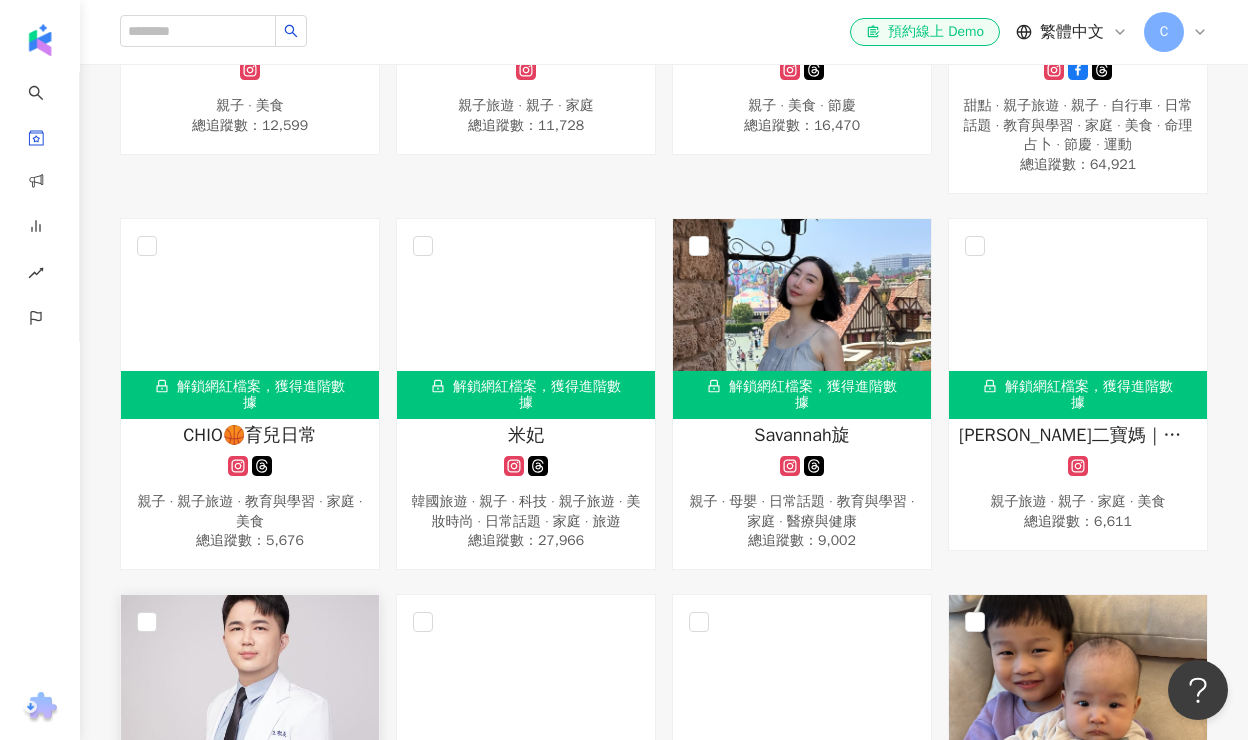 scroll, scrollTop: 2790, scrollLeft: 0, axis: vertical 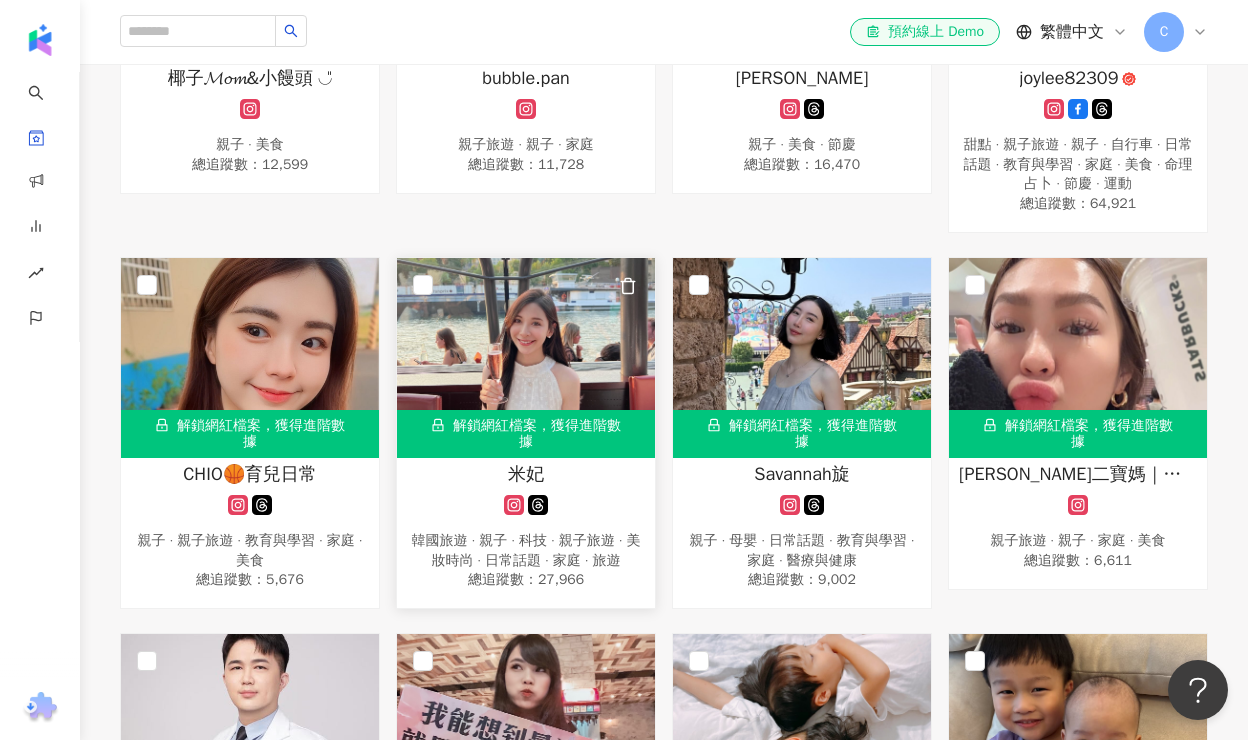 click at bounding box center (526, 358) 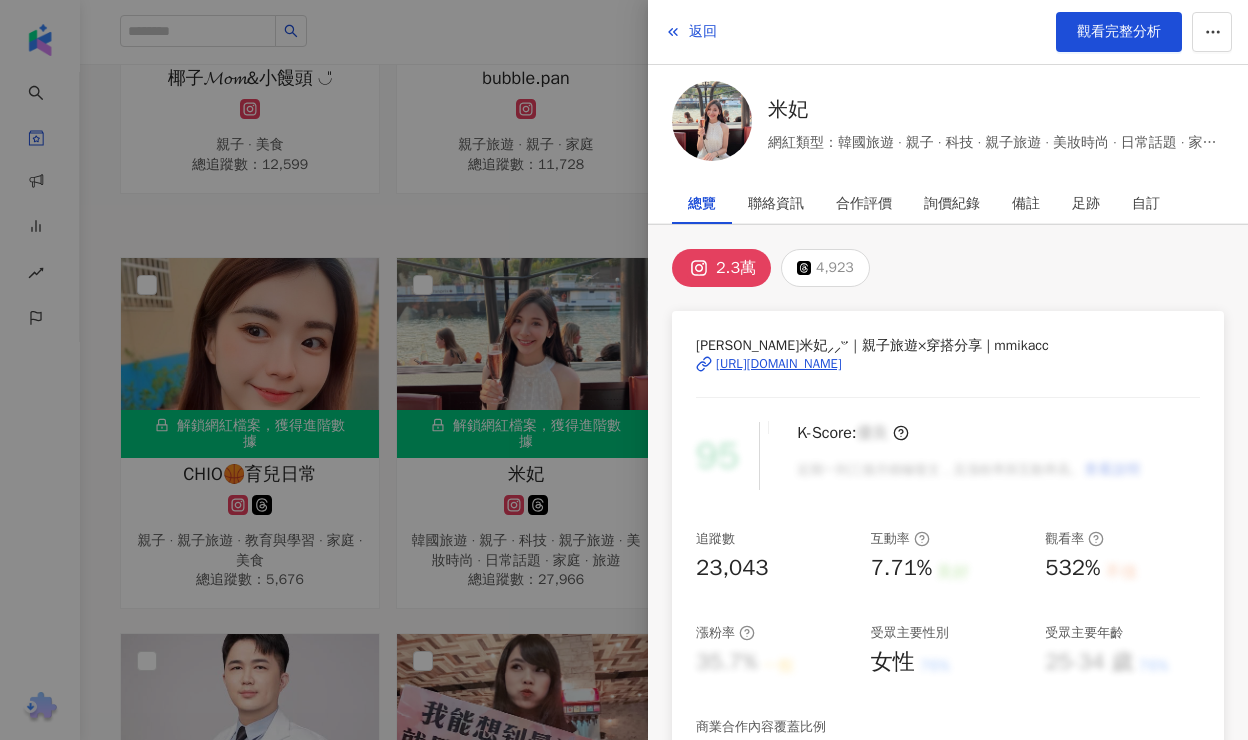 scroll, scrollTop: 1, scrollLeft: 0, axis: vertical 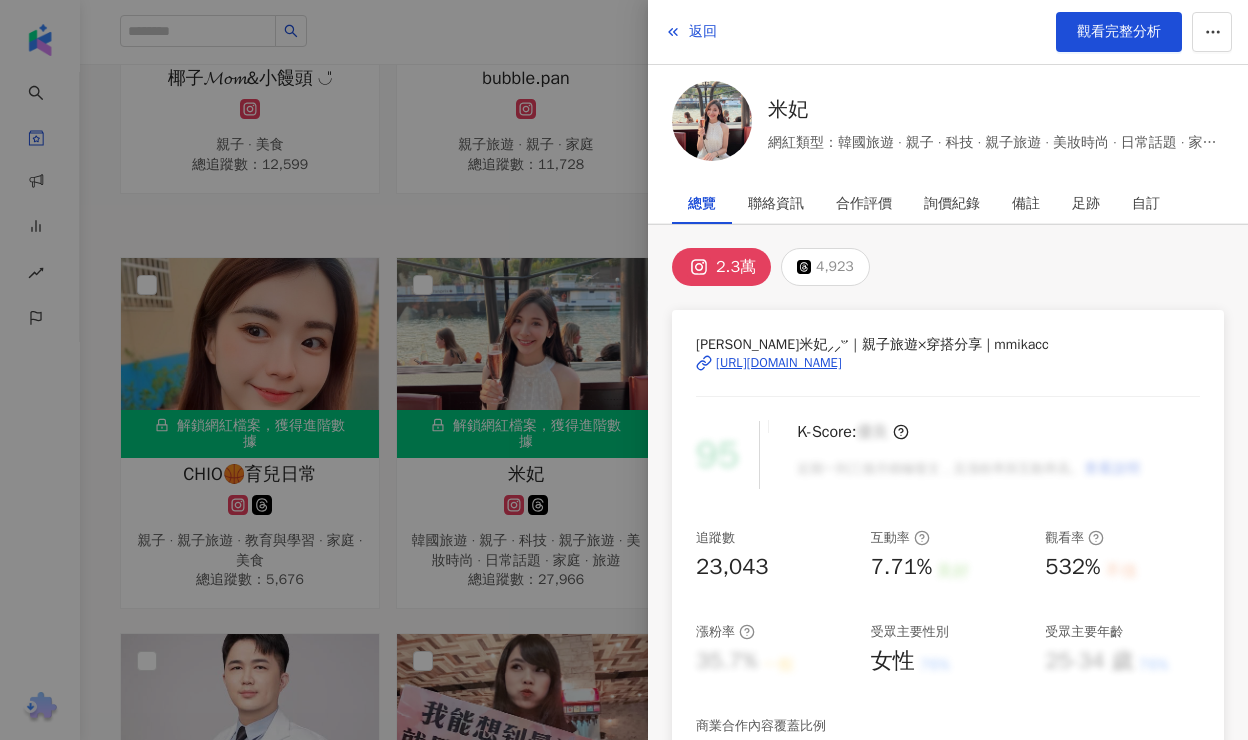 click on "https://www.instagram.com/mmikacc/" at bounding box center (779, 363) 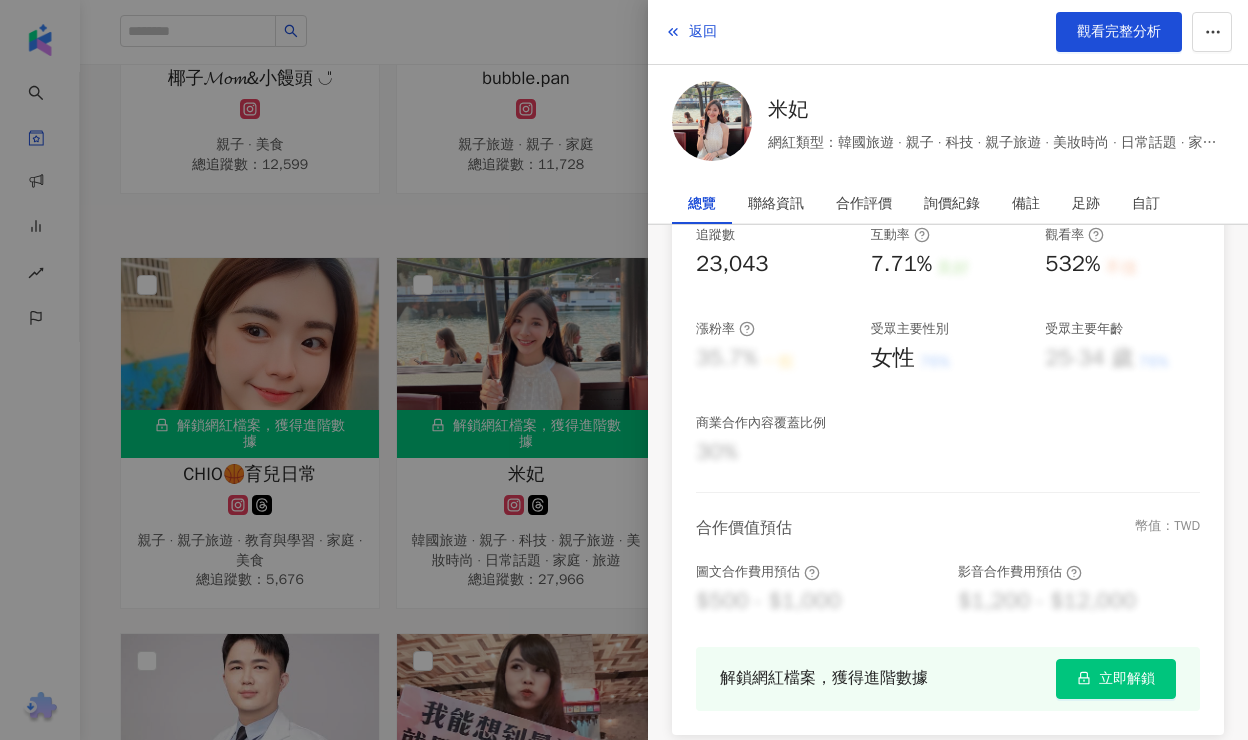 scroll, scrollTop: 503, scrollLeft: 0, axis: vertical 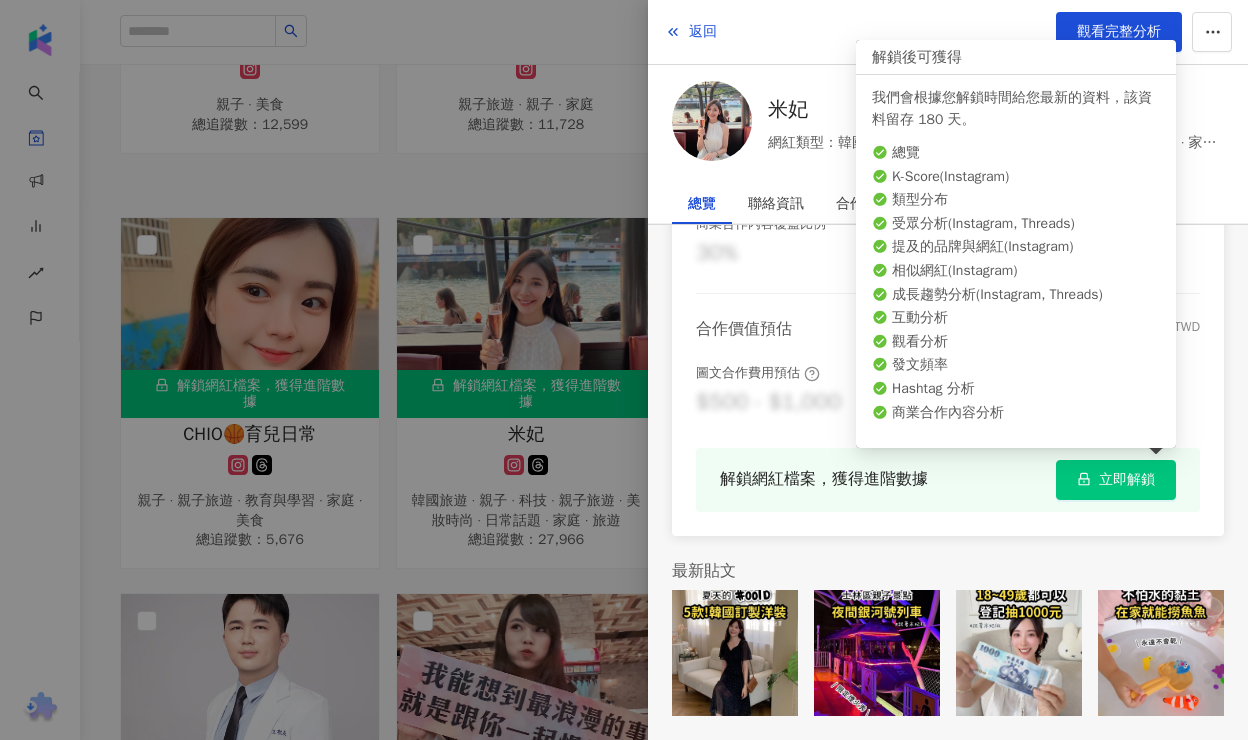 click on "立即解鎖" at bounding box center (1127, 480) 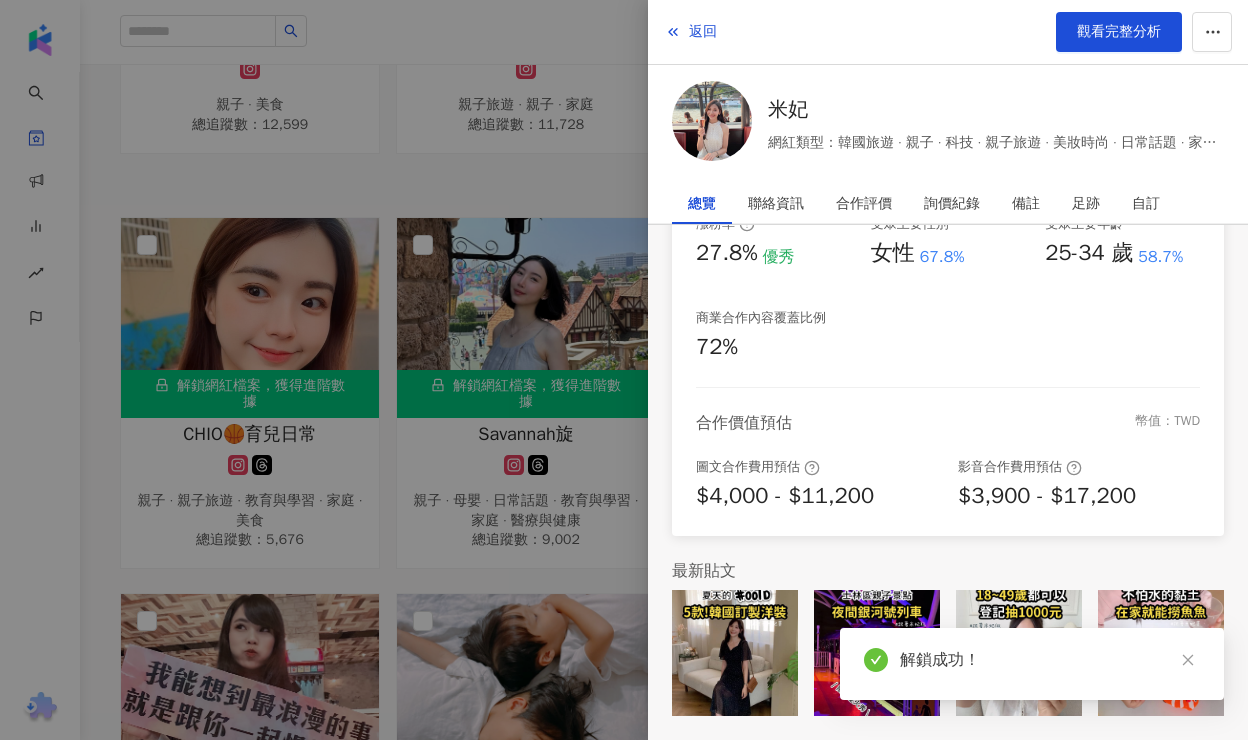 scroll, scrollTop: 237, scrollLeft: 0, axis: vertical 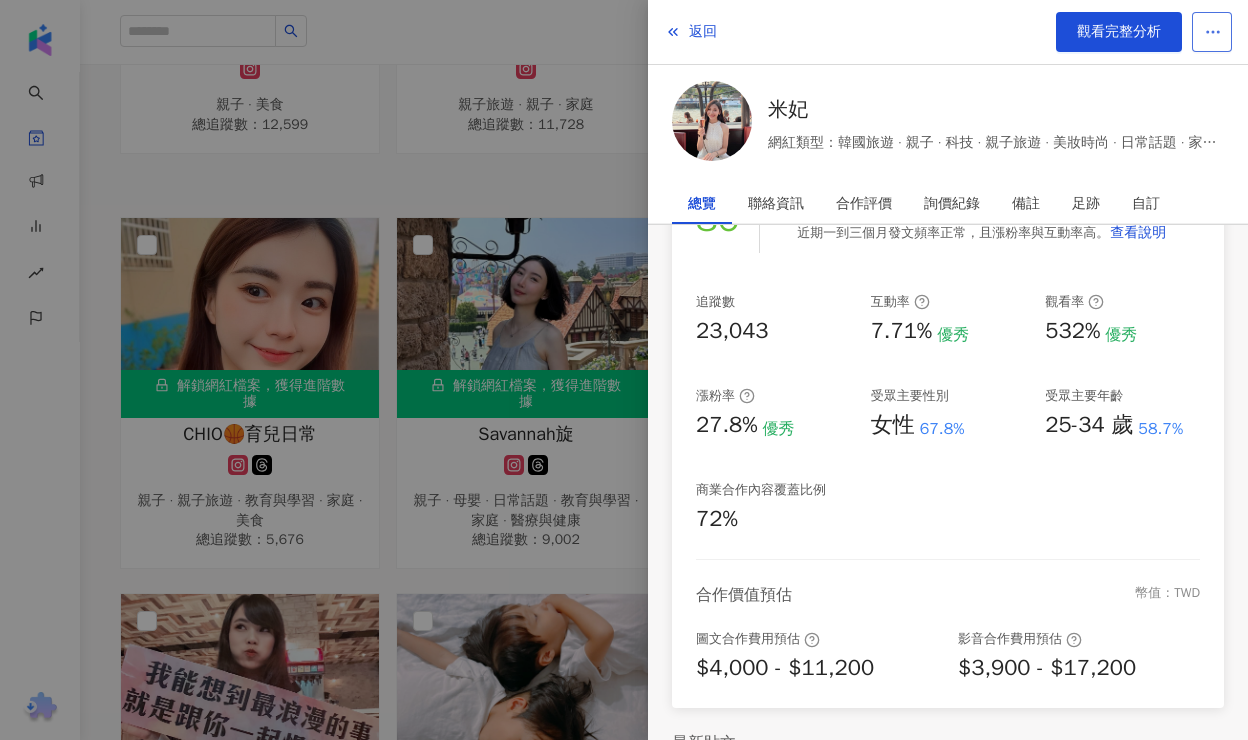 click 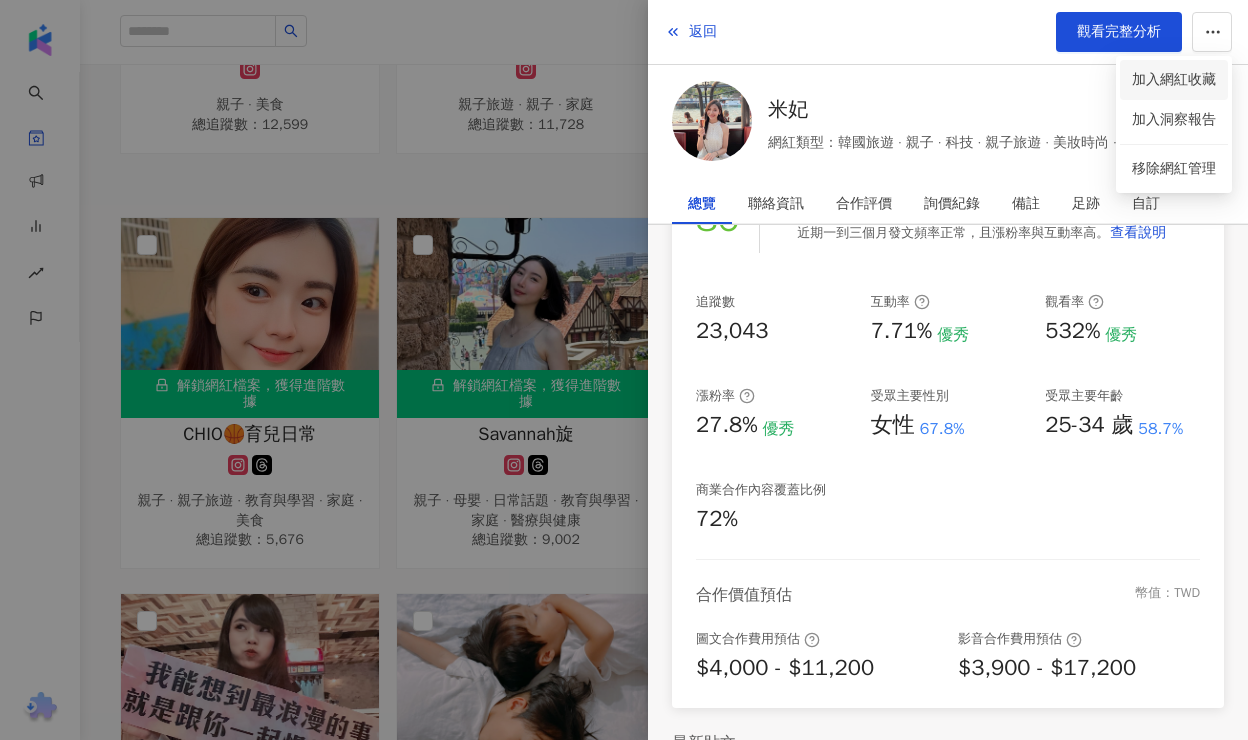 click on "加入網紅收藏" at bounding box center (1174, 80) 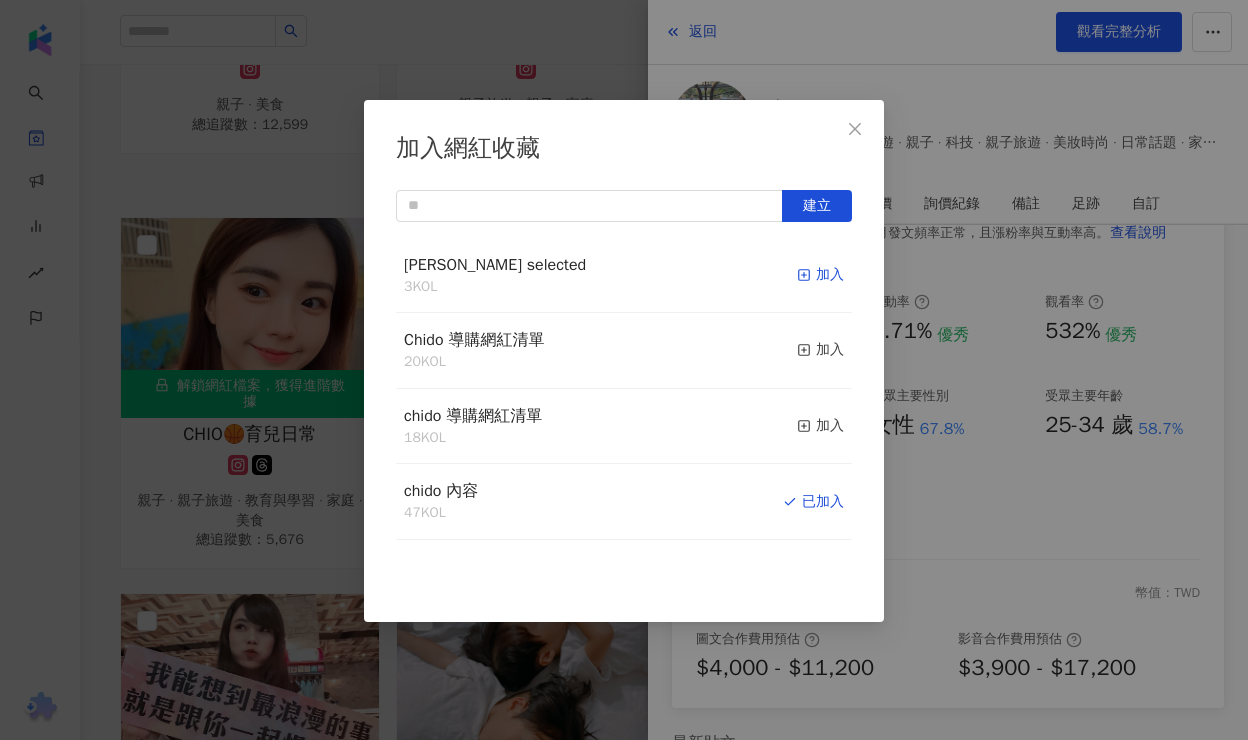 click at bounding box center [804, 274] 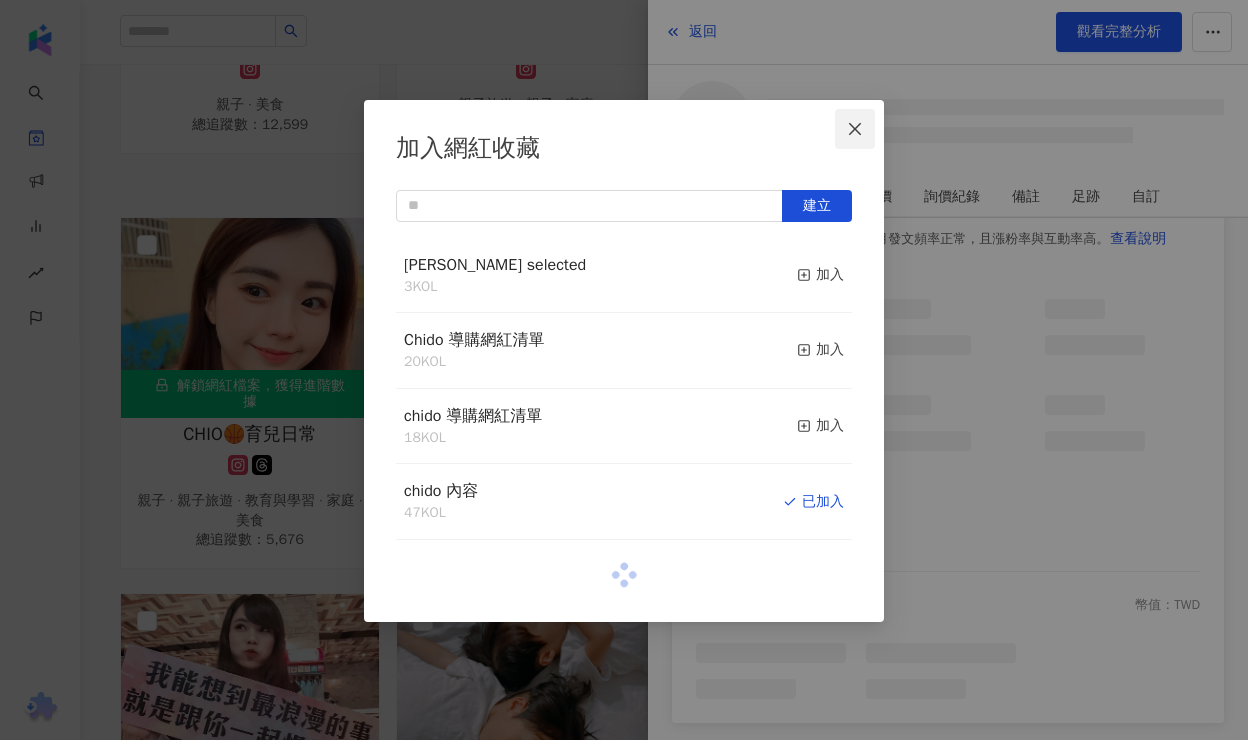 scroll, scrollTop: 251, scrollLeft: 0, axis: vertical 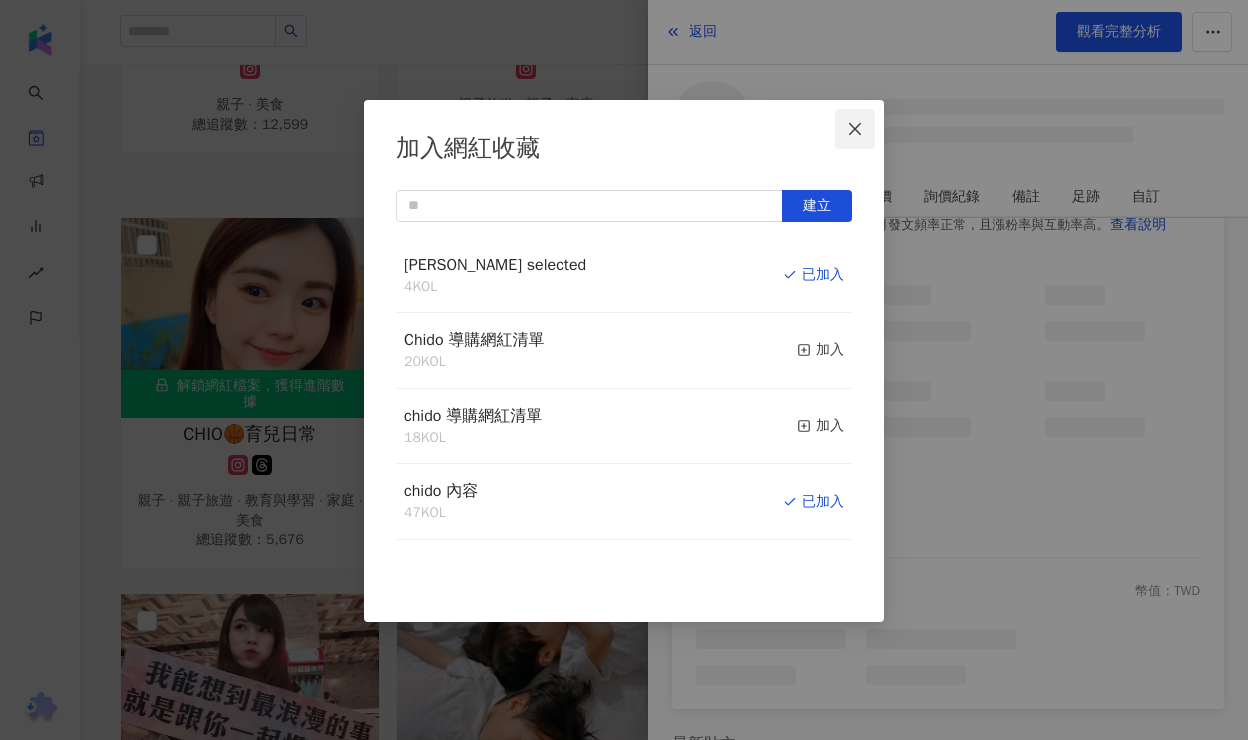 click at bounding box center [855, 129] 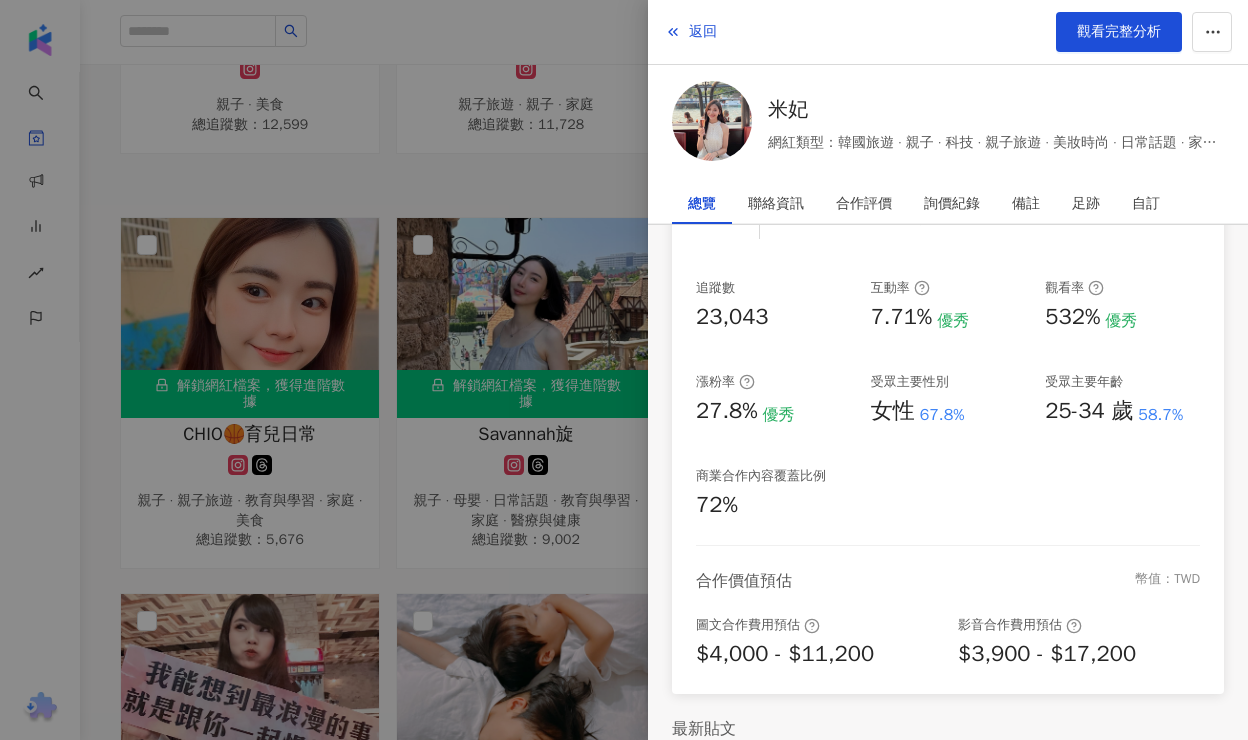 scroll, scrollTop: 237, scrollLeft: 0, axis: vertical 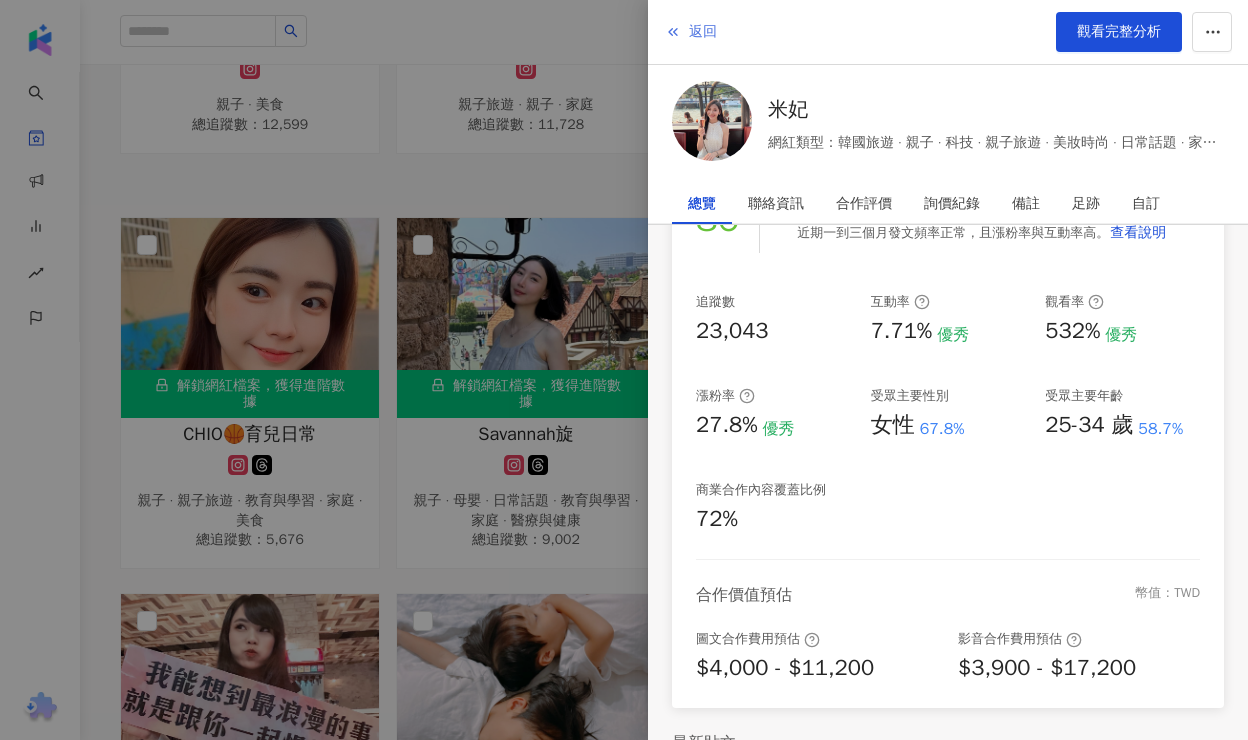 click 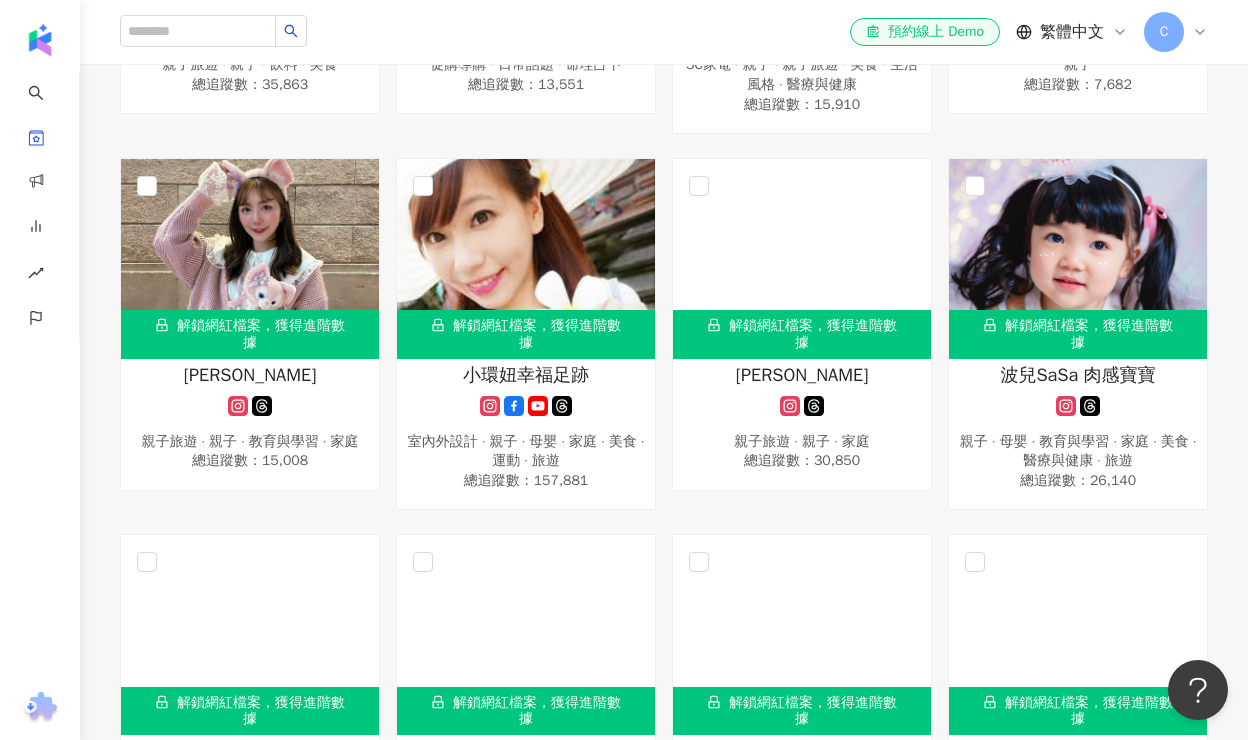 scroll, scrollTop: 1324, scrollLeft: 0, axis: vertical 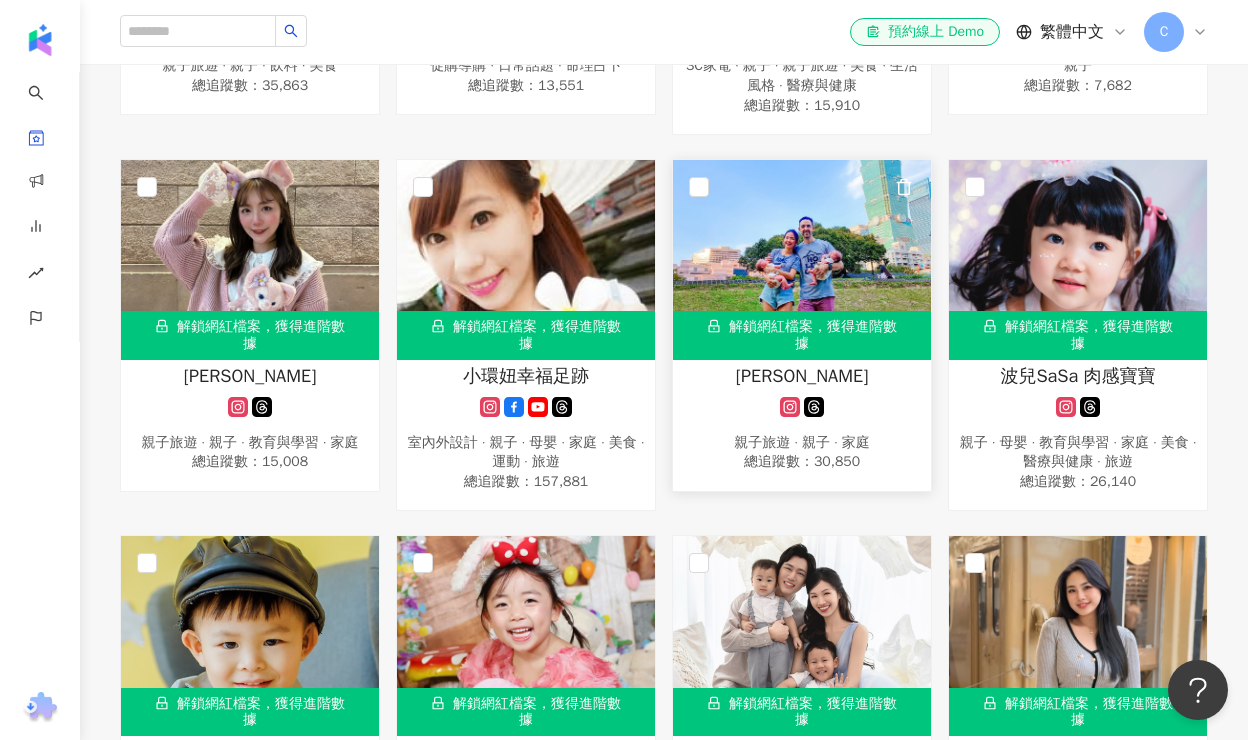 click on "解鎖網紅檔案，獲得進階數據" at bounding box center [802, 335] 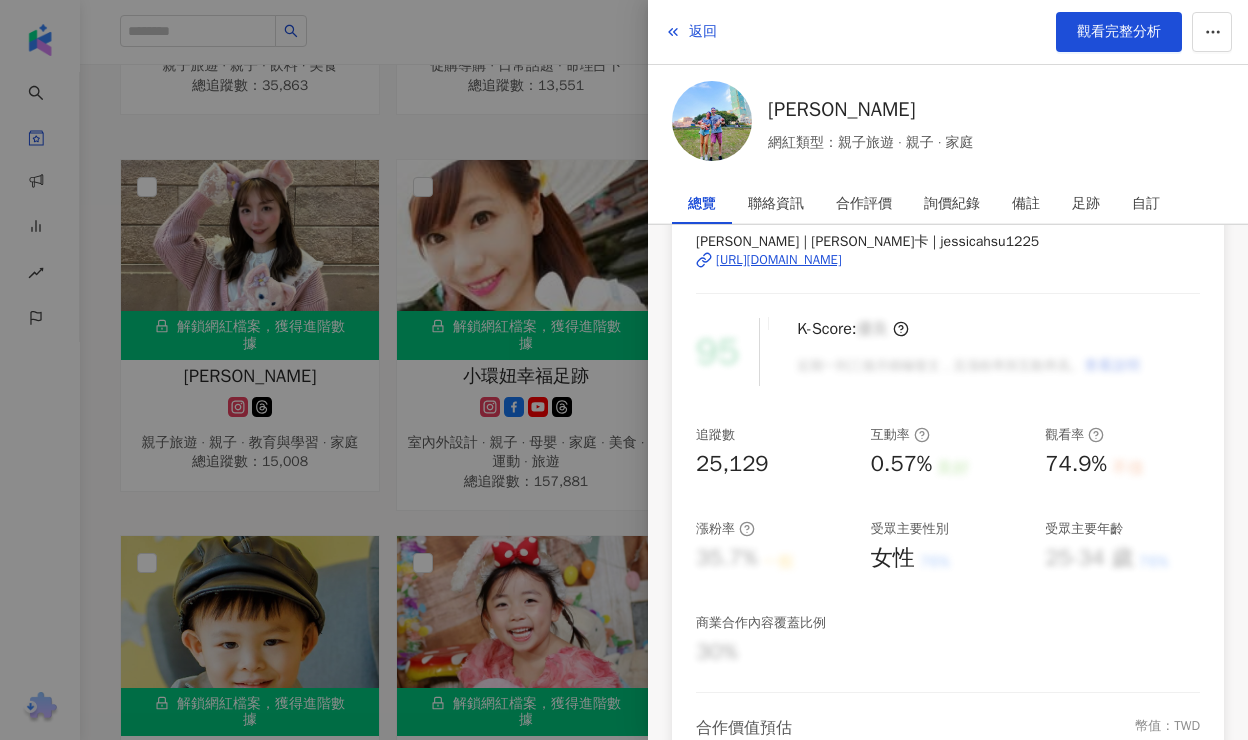 scroll, scrollTop: 46, scrollLeft: 0, axis: vertical 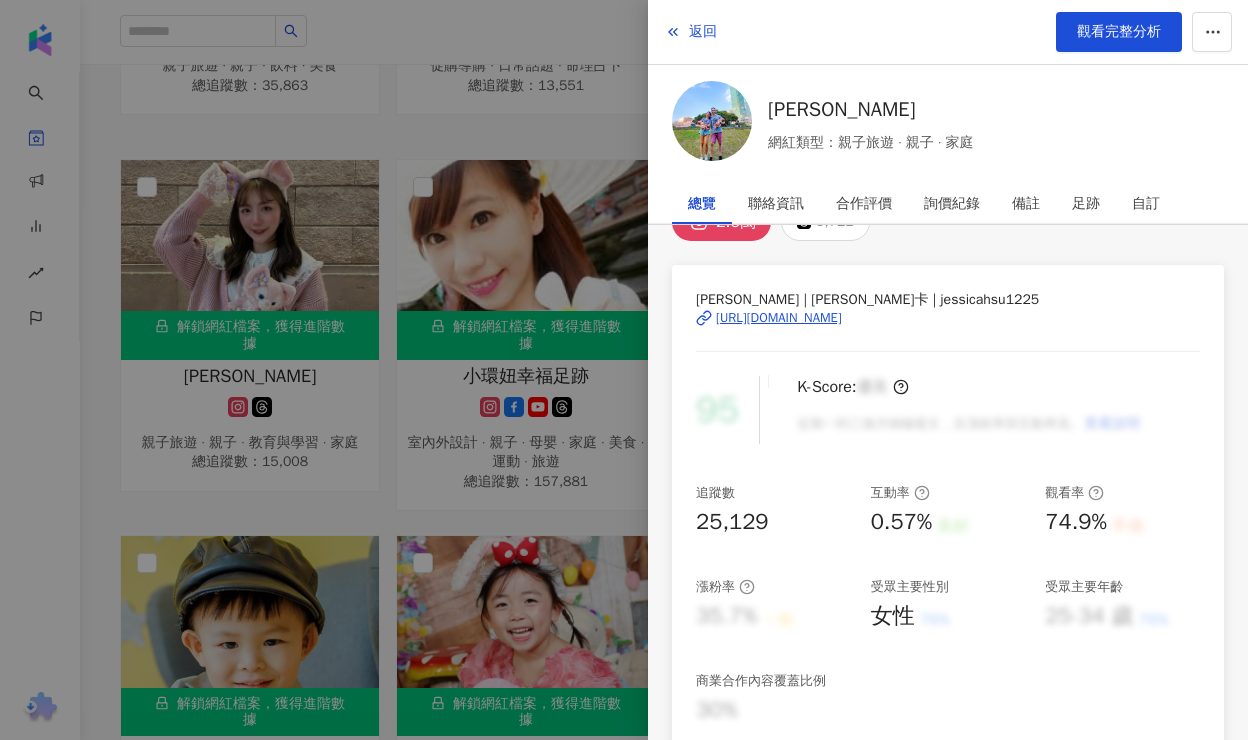click on "https://www.instagram.com/jessicahsu1225/" at bounding box center [779, 318] 